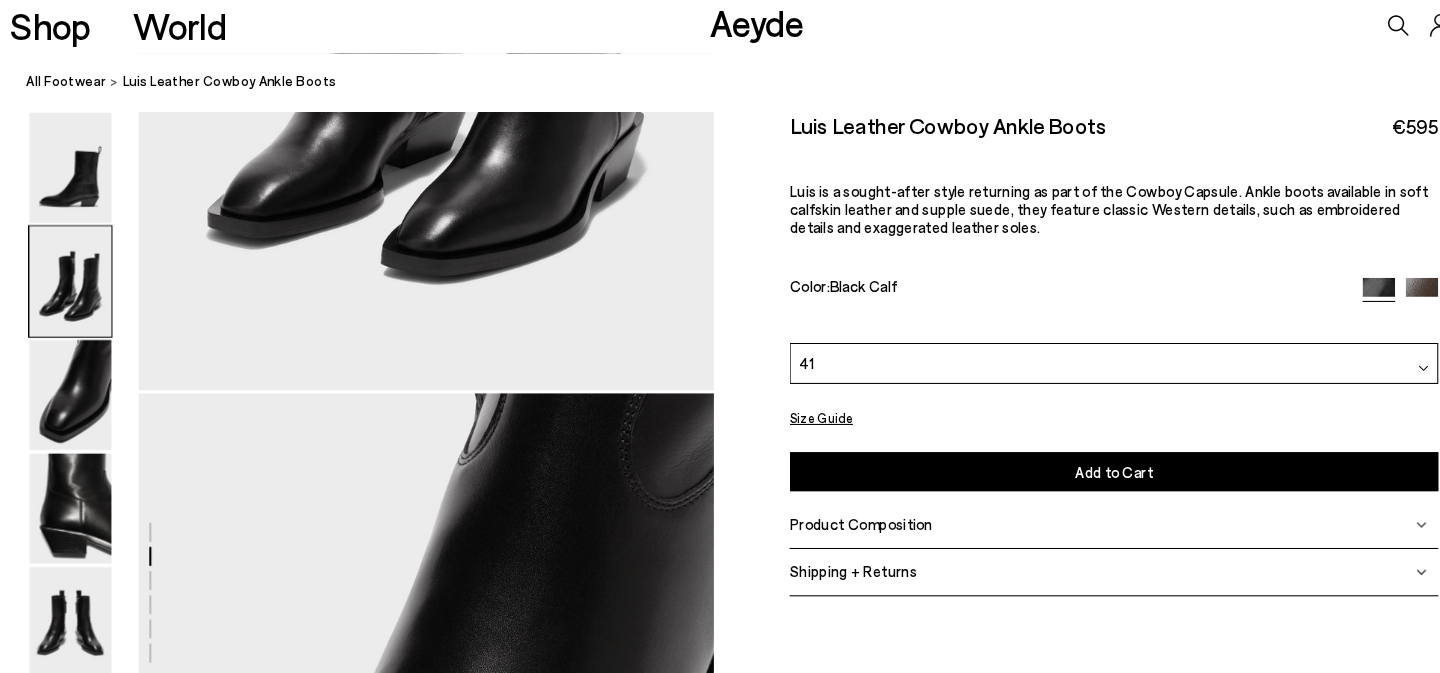scroll, scrollTop: 1197, scrollLeft: 0, axis: vertical 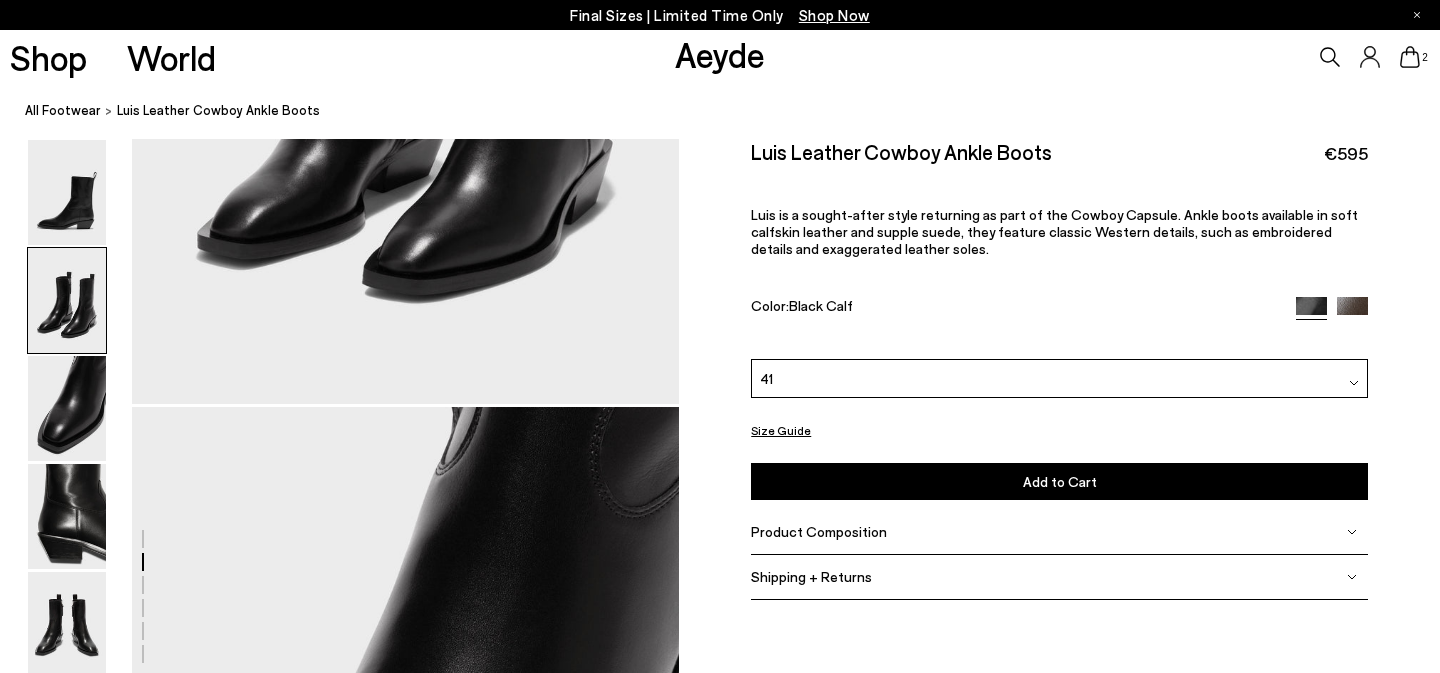 click 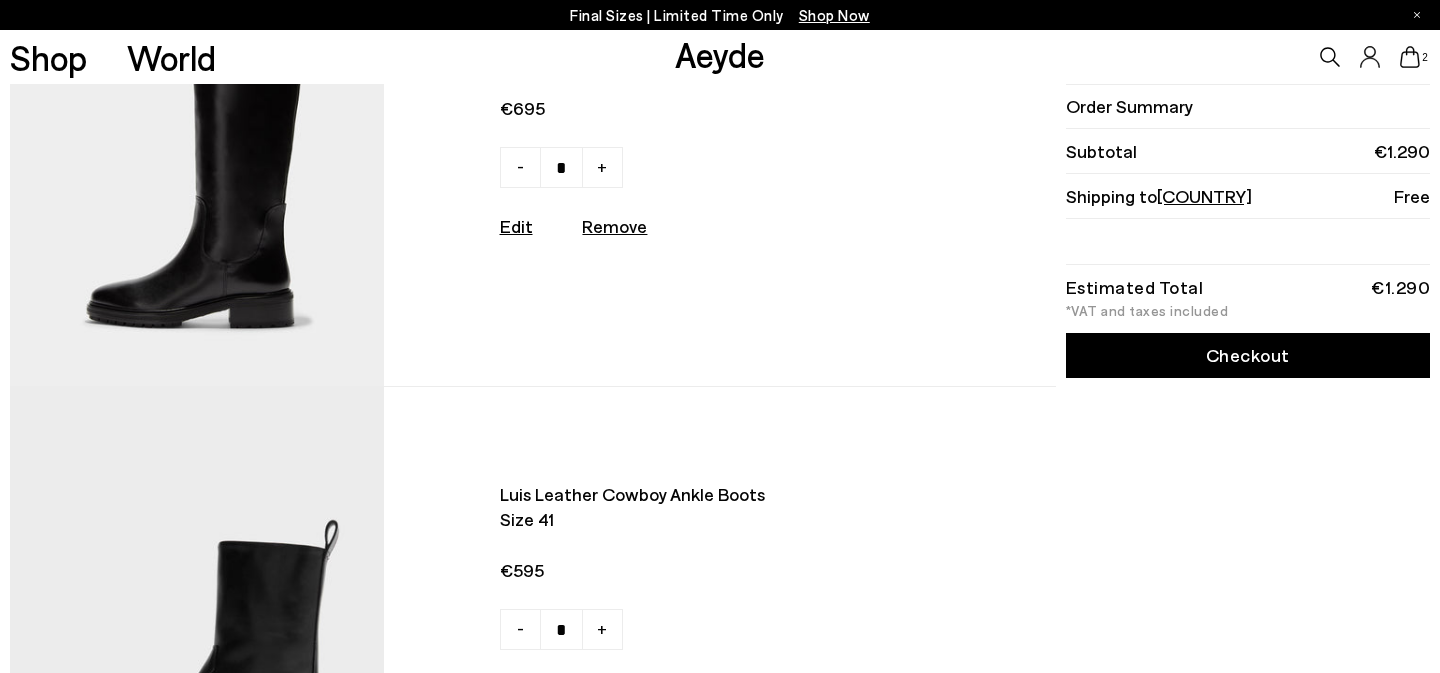 scroll, scrollTop: 180, scrollLeft: 0, axis: vertical 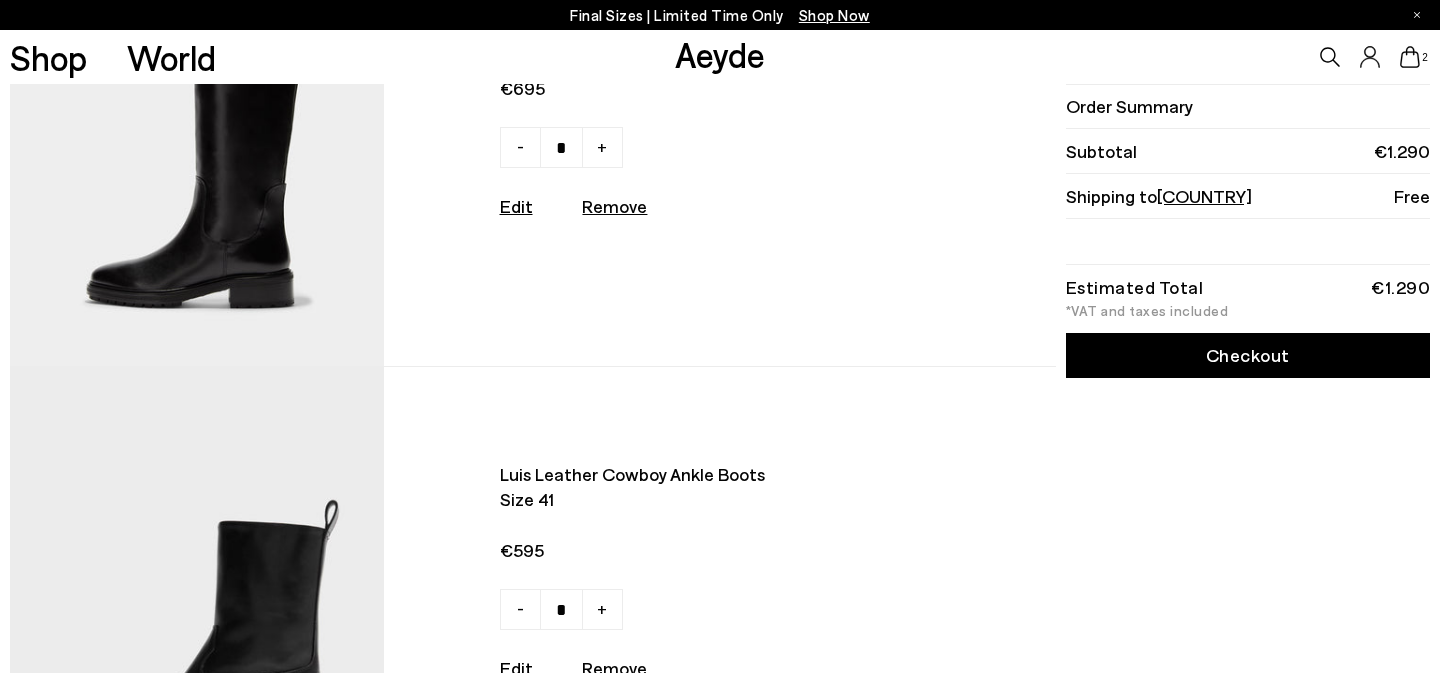 click at bounding box center [197, 135] 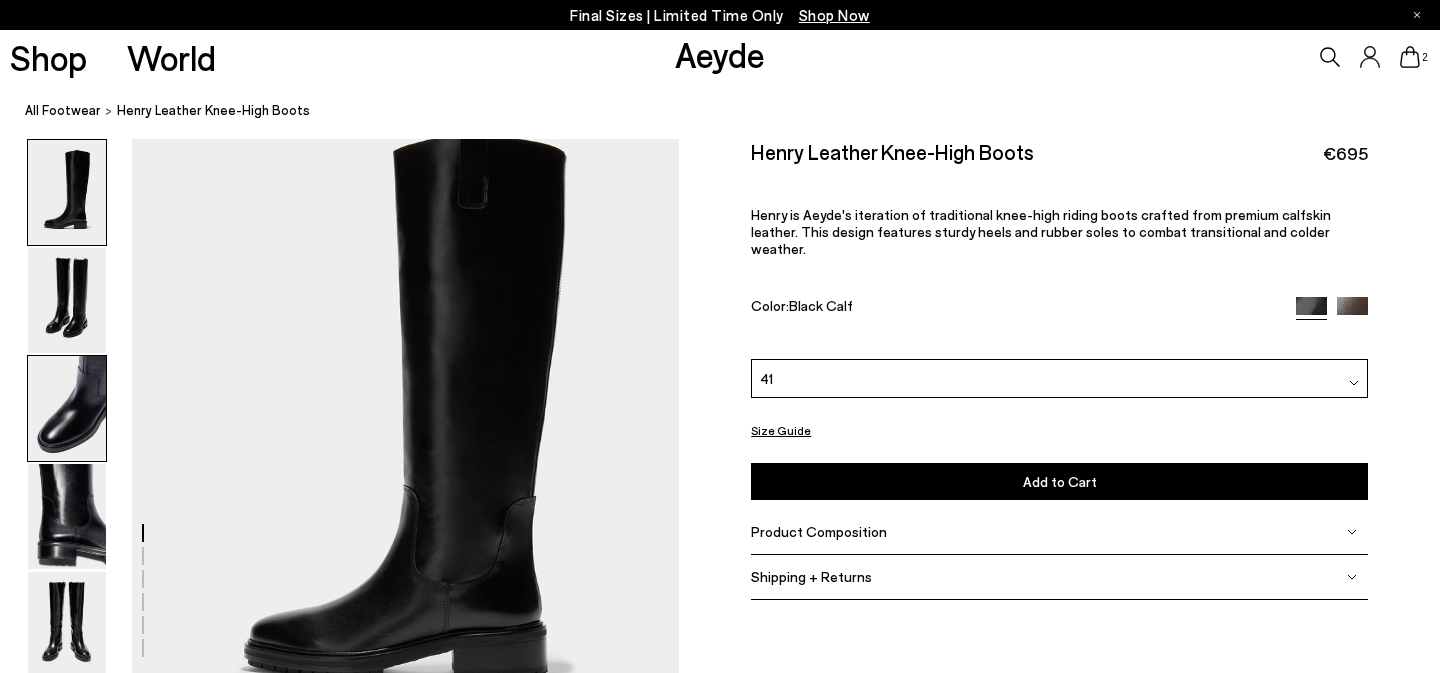 scroll, scrollTop: 0, scrollLeft: 0, axis: both 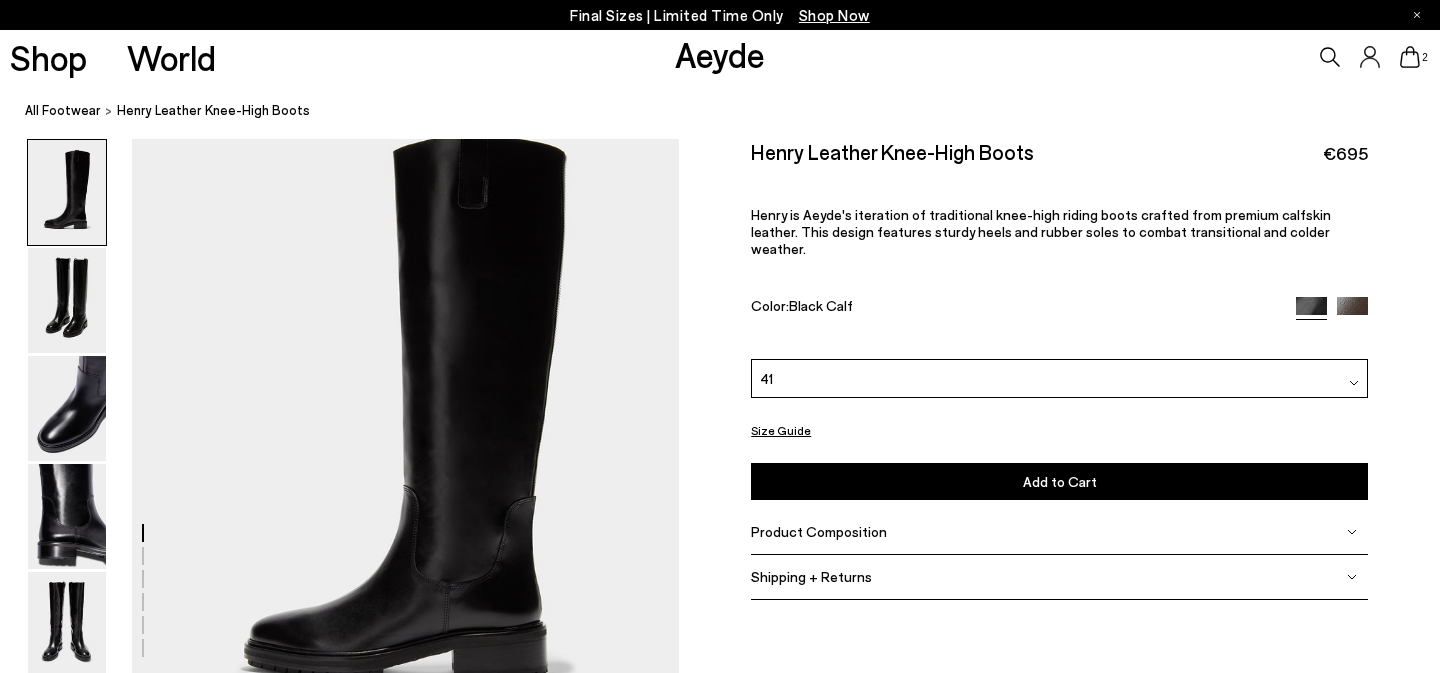 click at bounding box center (339, 2237) 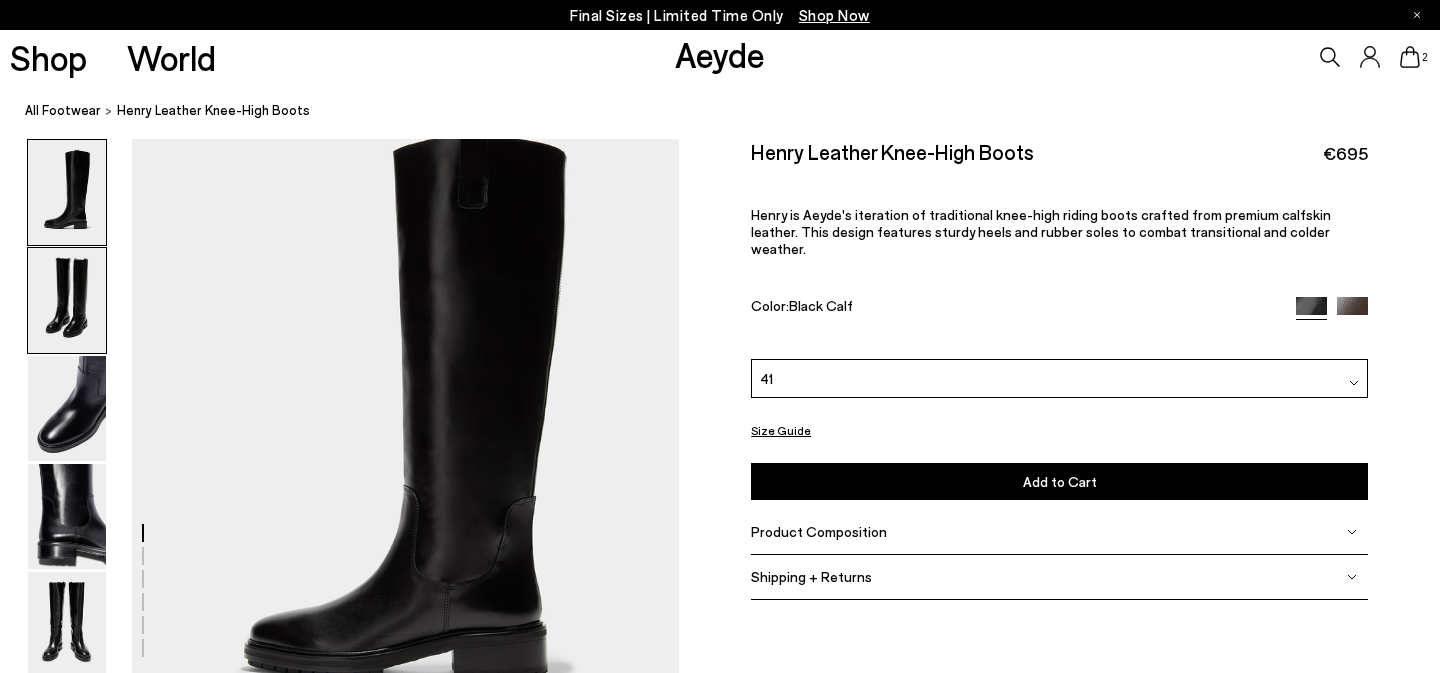 click at bounding box center (67, 300) 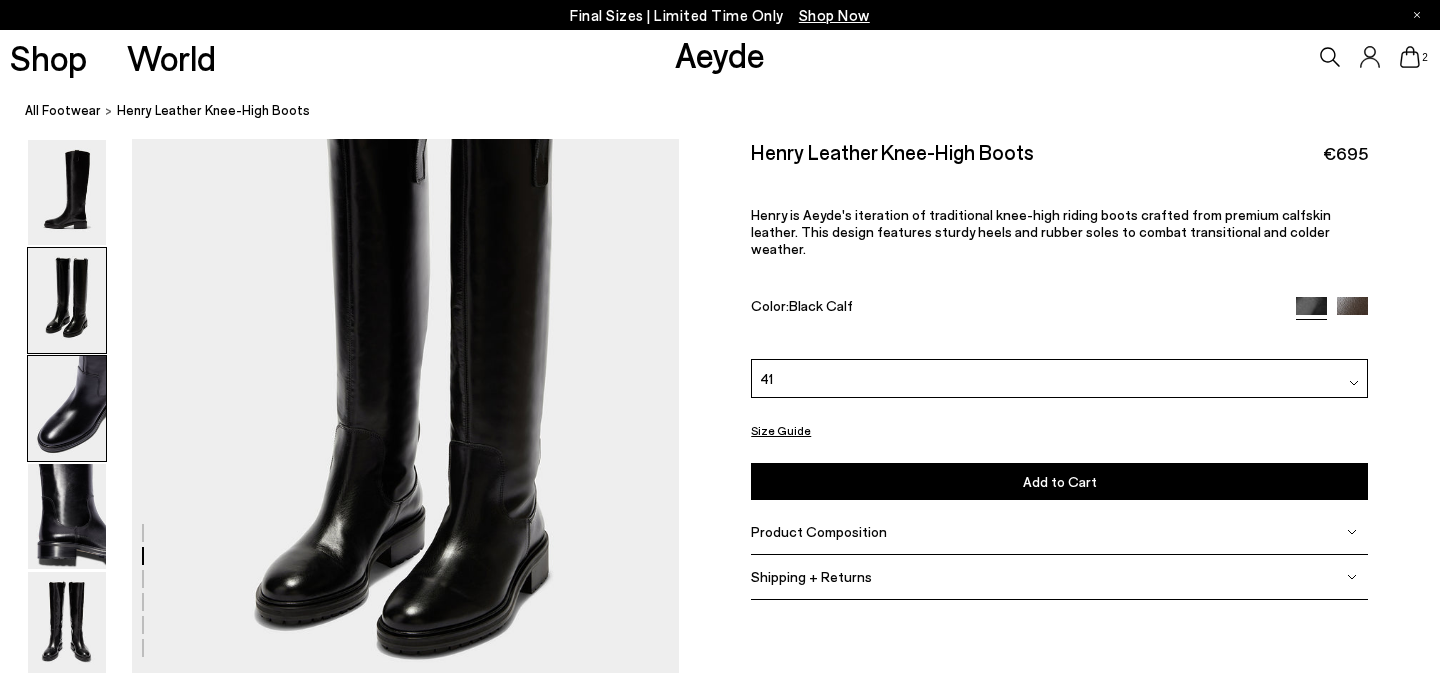 scroll, scrollTop: 643, scrollLeft: 0, axis: vertical 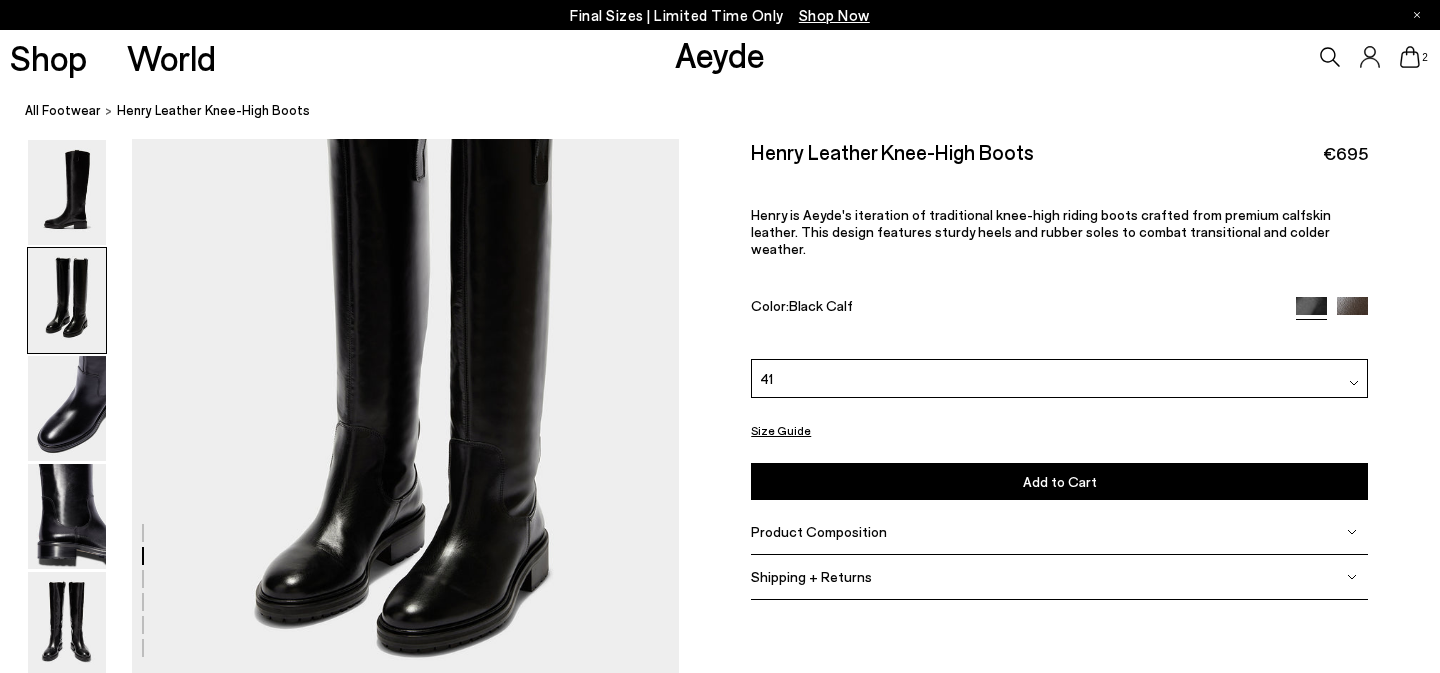 click on "Size Guide" at bounding box center (781, 430) 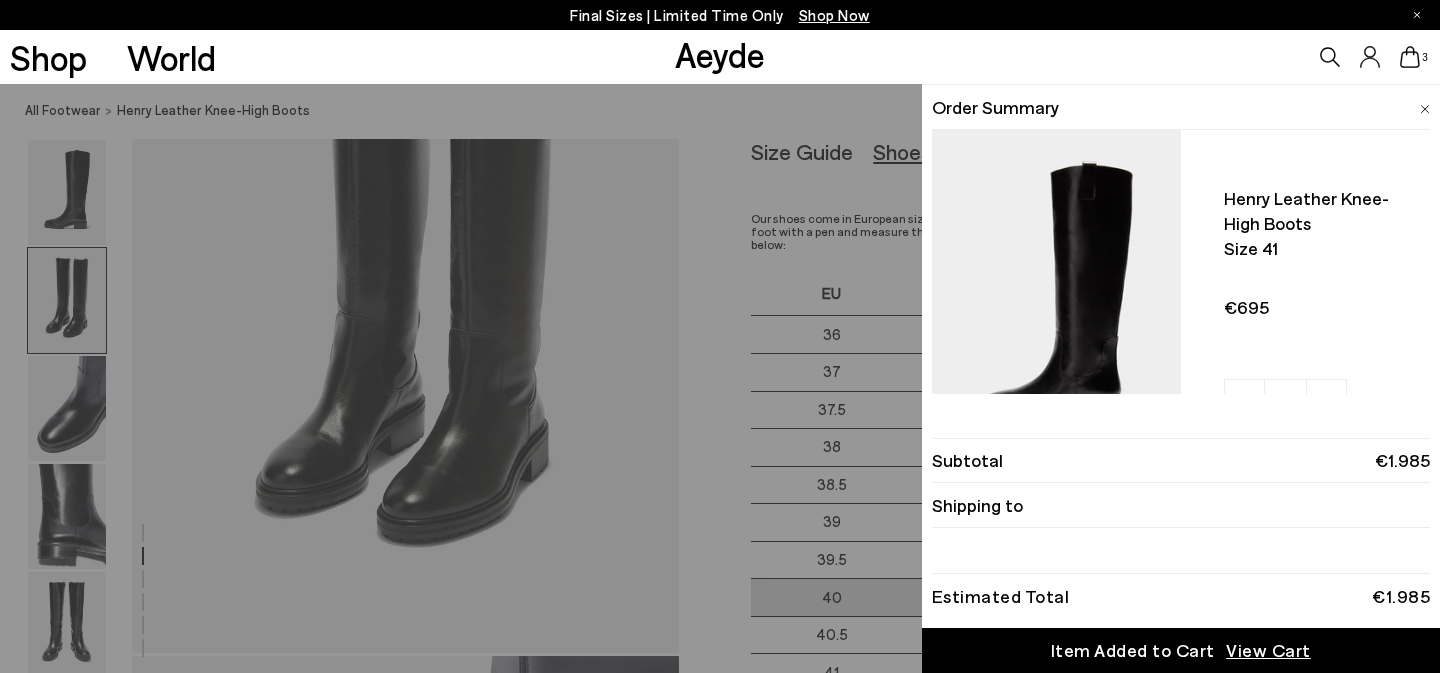 scroll, scrollTop: 762, scrollLeft: 0, axis: vertical 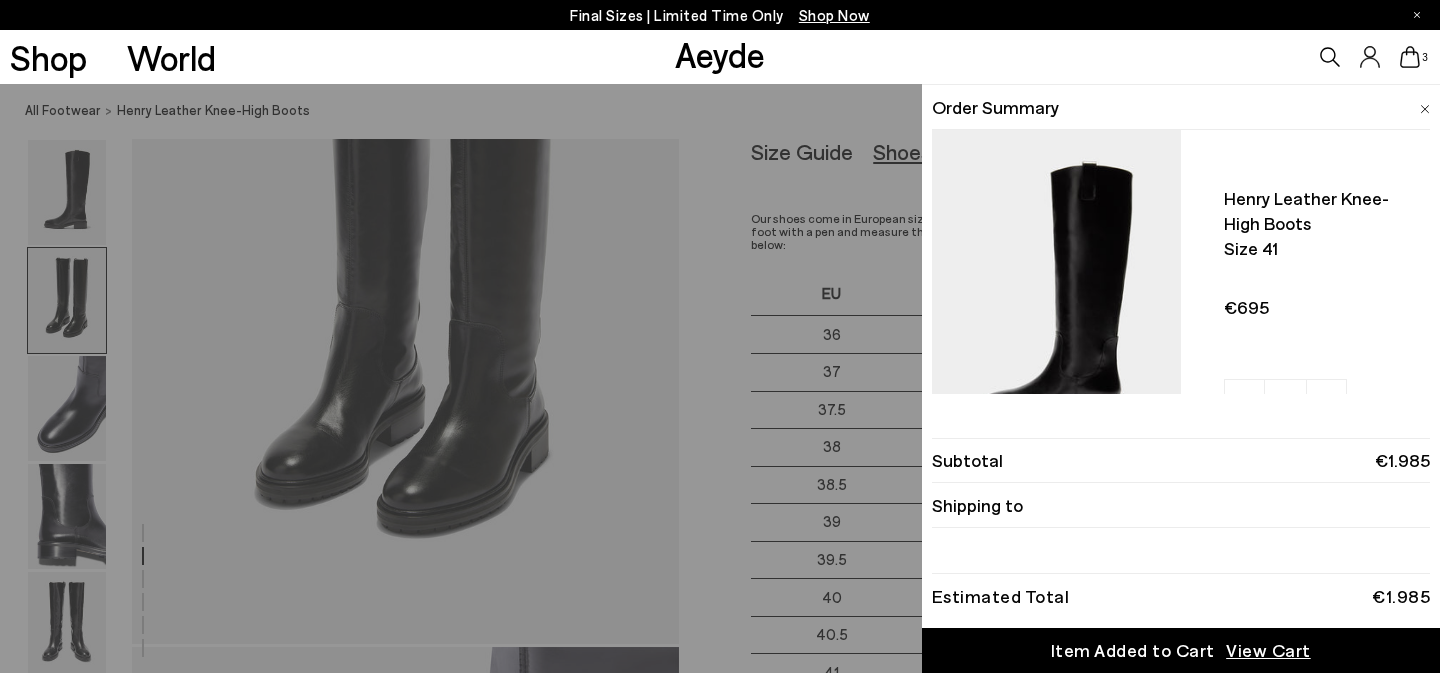 click on "Quick Add
Color
Size
View Details
Order Summary
Henry leather knee-high boots
Size
41
- +
- +" at bounding box center (720, 378) 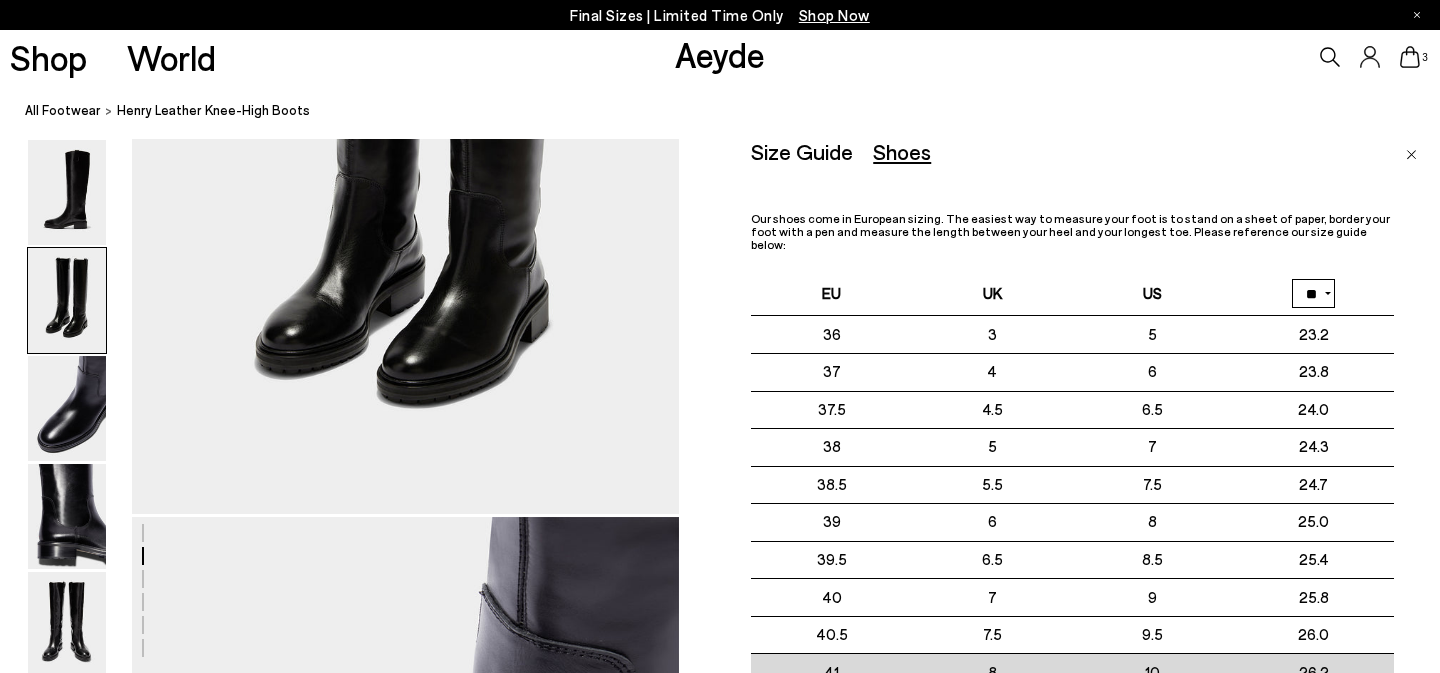 scroll, scrollTop: 888, scrollLeft: 0, axis: vertical 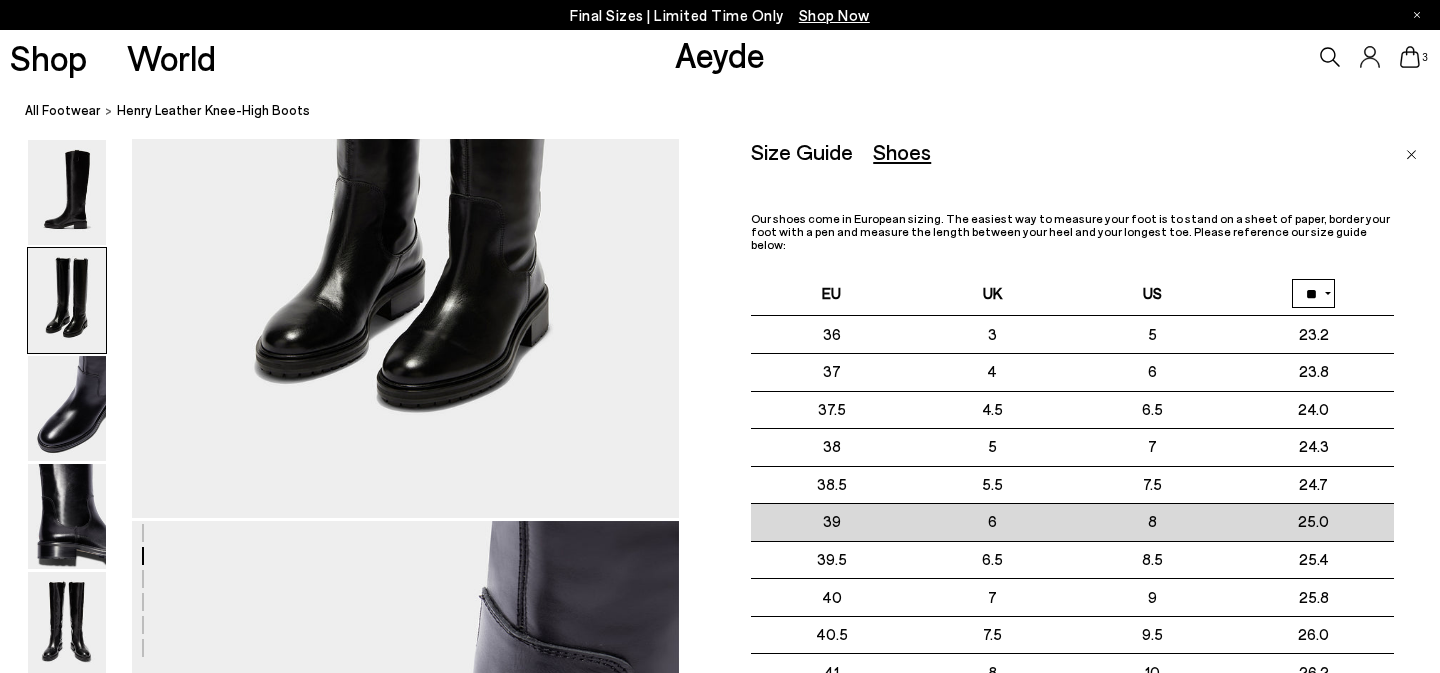 drag, startPoint x: 1087, startPoint y: 614, endPoint x: 1087, endPoint y: 501, distance: 113 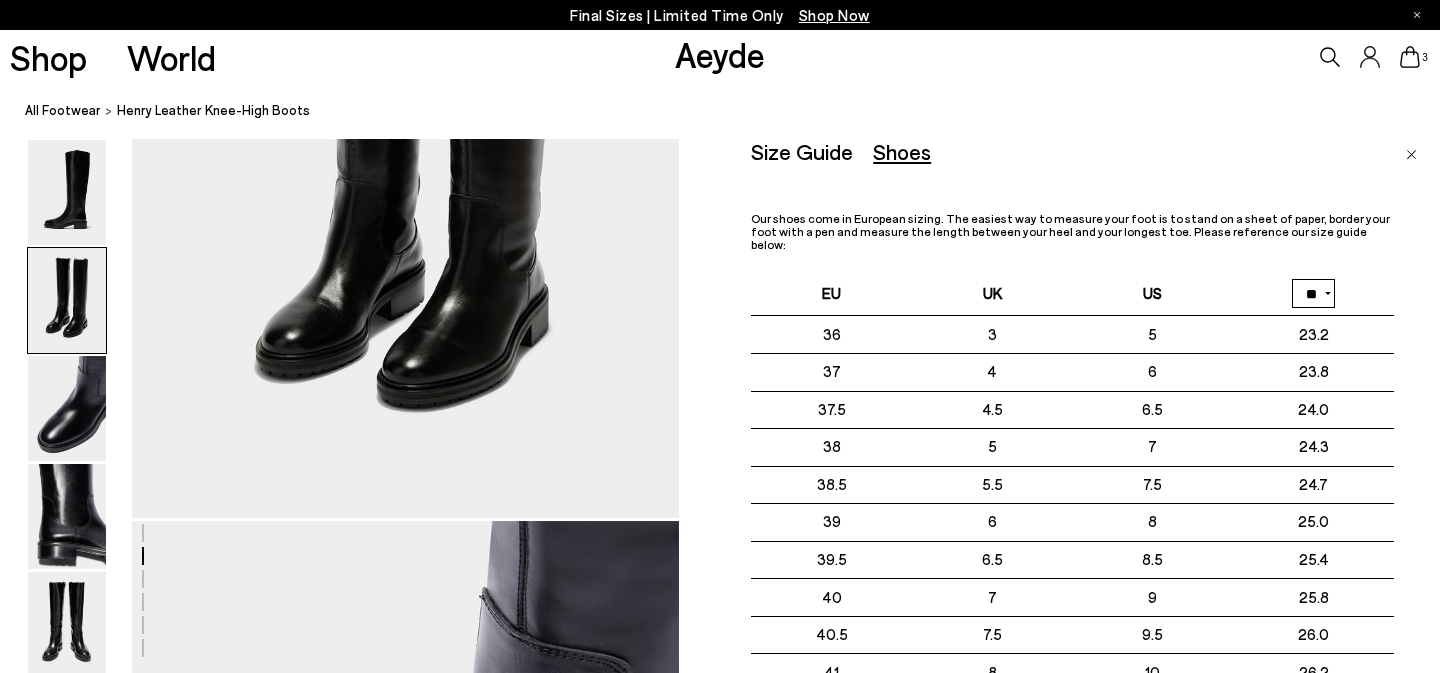 click on "All Footwear
Henry Leather Knee-High Boots" at bounding box center [732, 111] 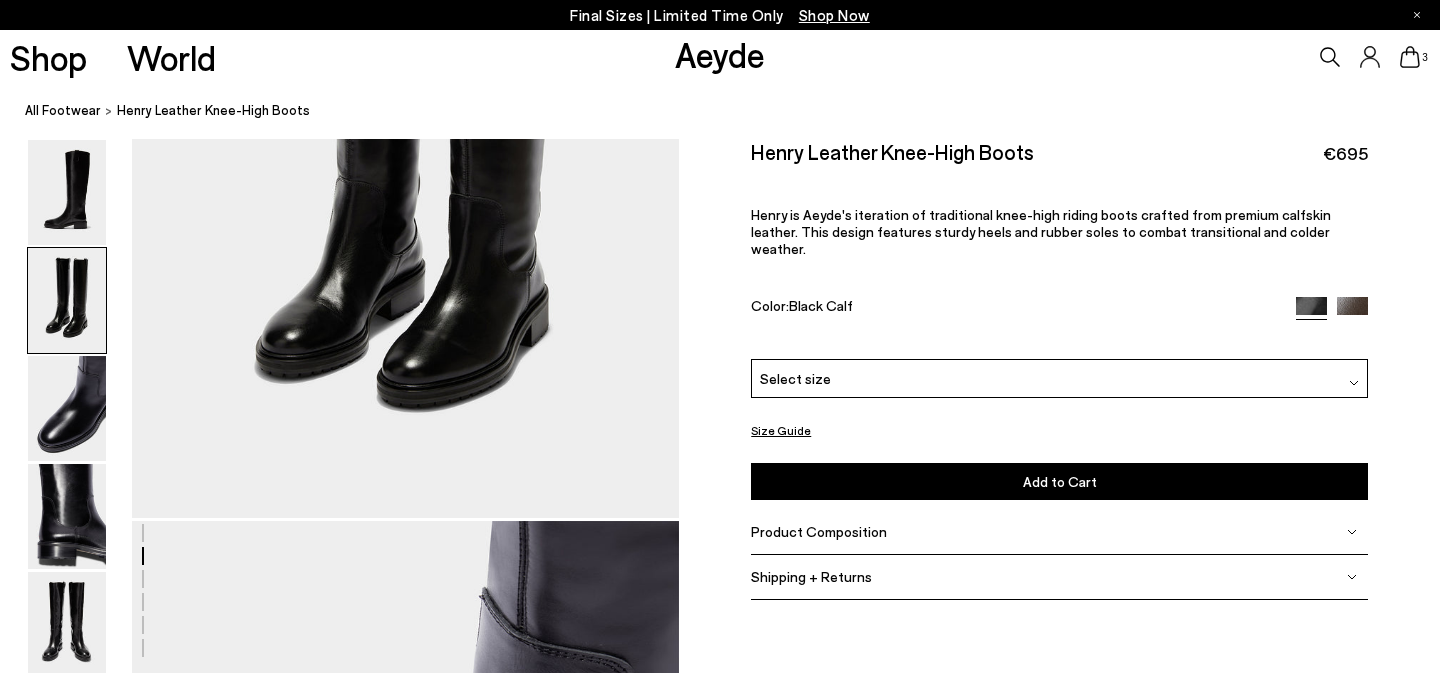 click on "Select size" at bounding box center (1059, 378) 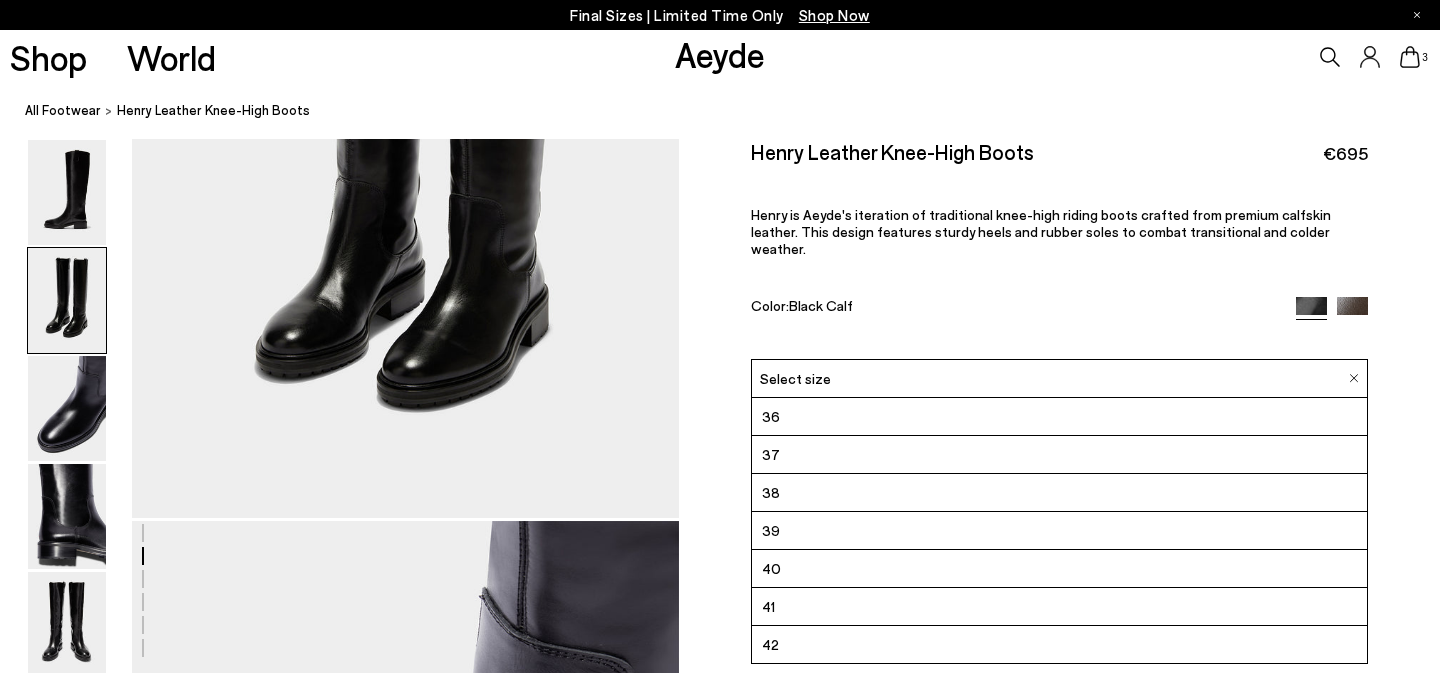 click on "42" at bounding box center (1059, 645) 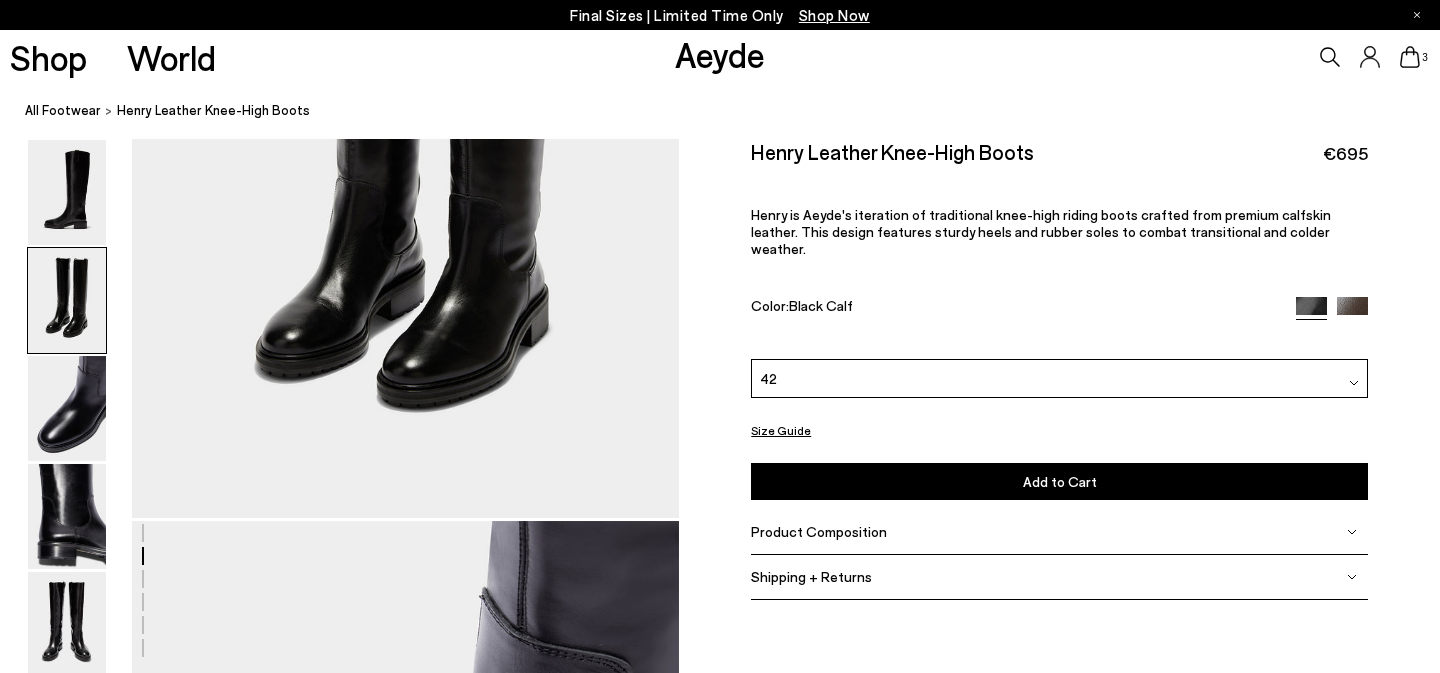 click on "Add to Cart Select a Size First" at bounding box center (1059, 481) 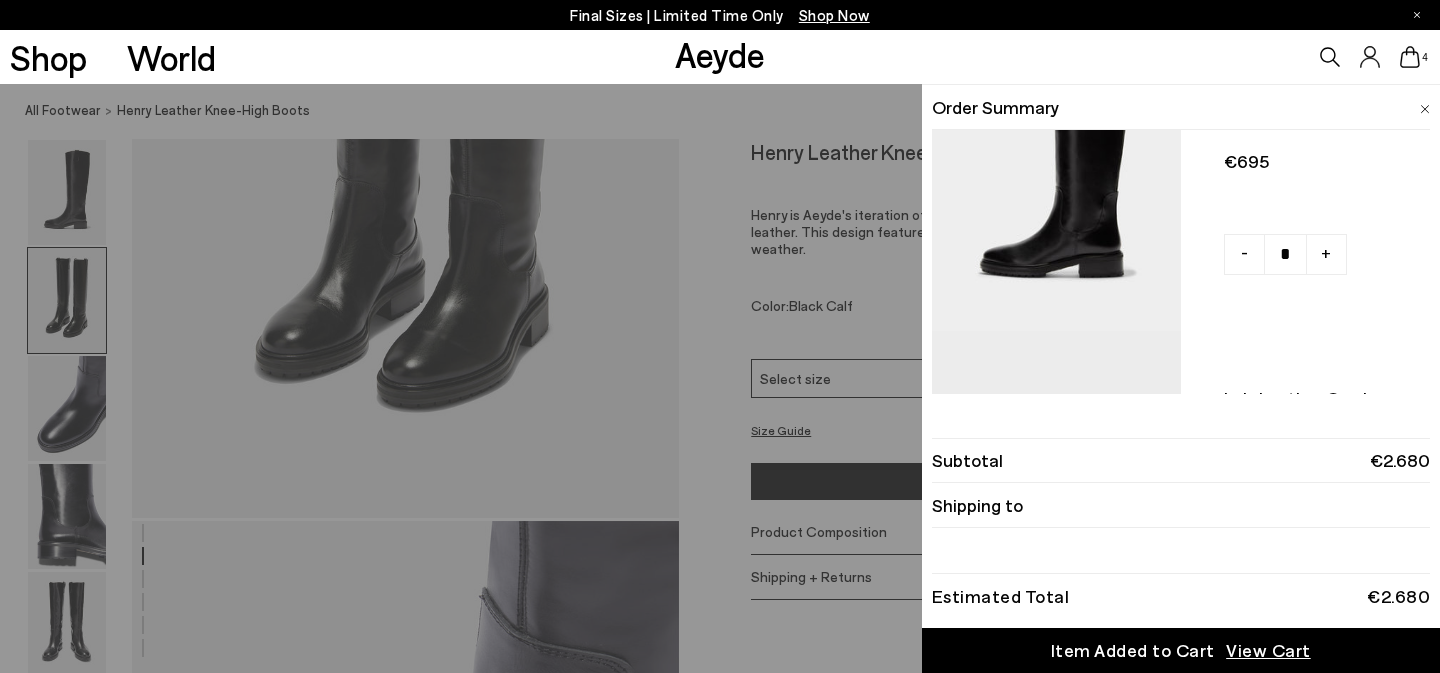 scroll, scrollTop: 502, scrollLeft: 0, axis: vertical 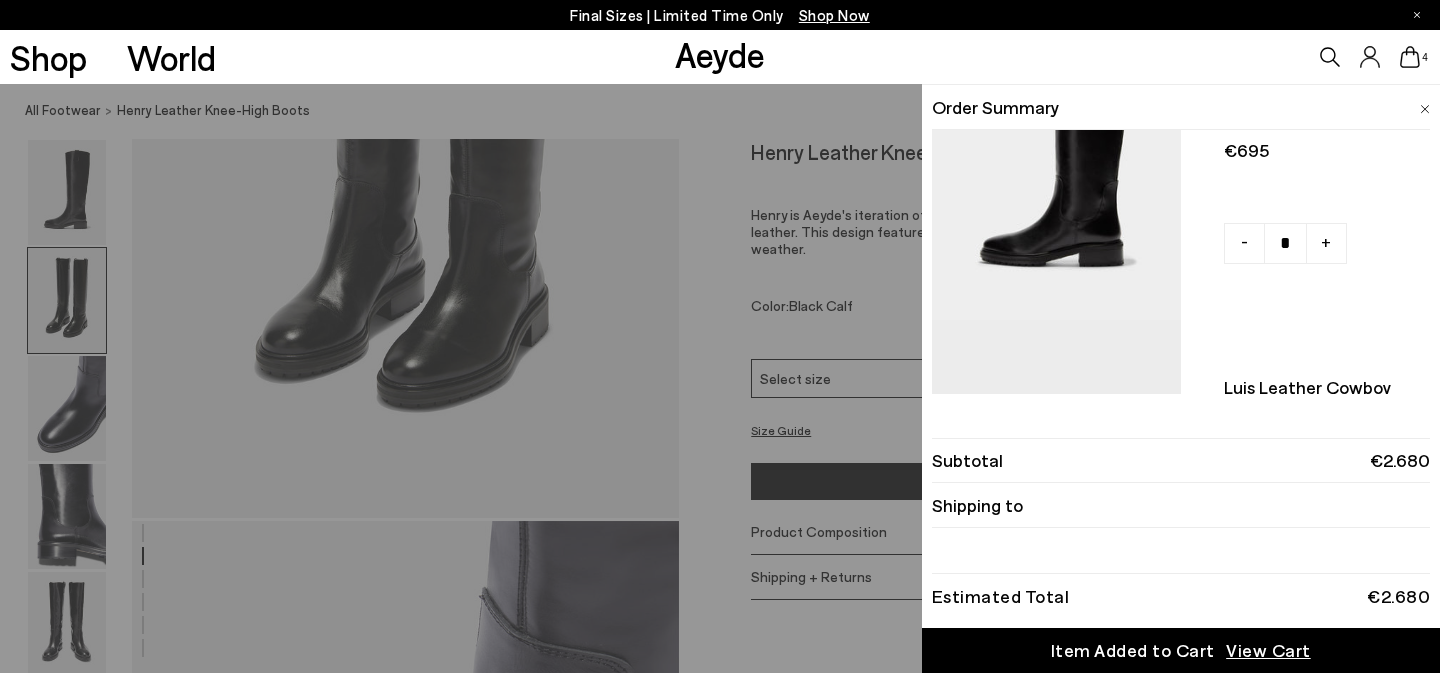 click on "-" at bounding box center [1244, -103] 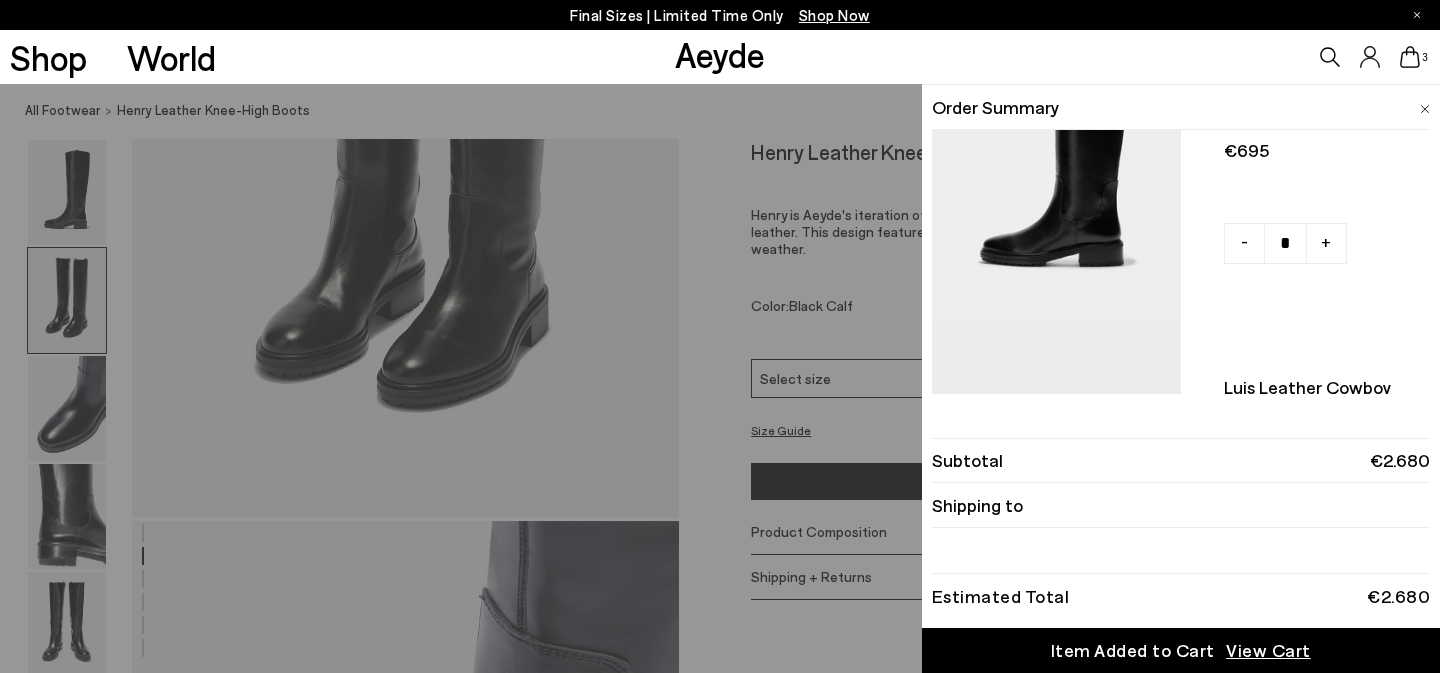 click on "-" at bounding box center (1244, -103) 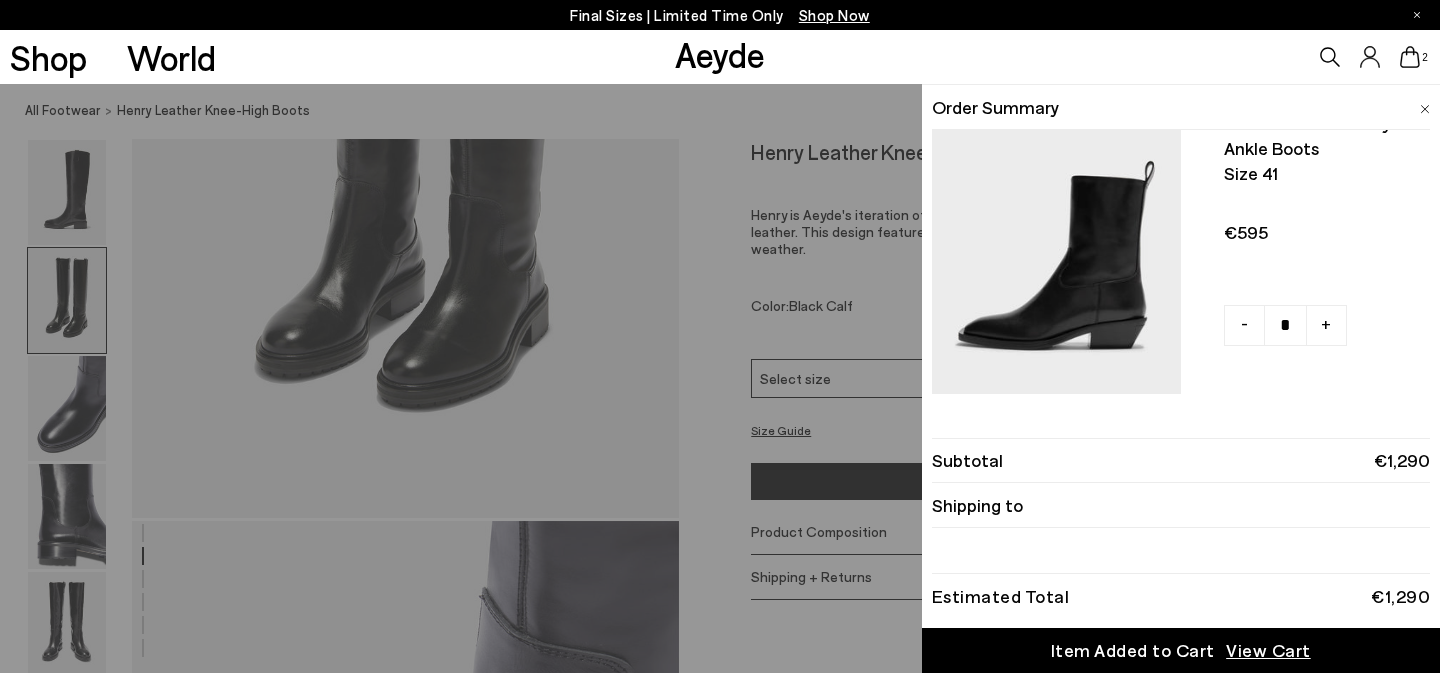 scroll, scrollTop: 767, scrollLeft: 0, axis: vertical 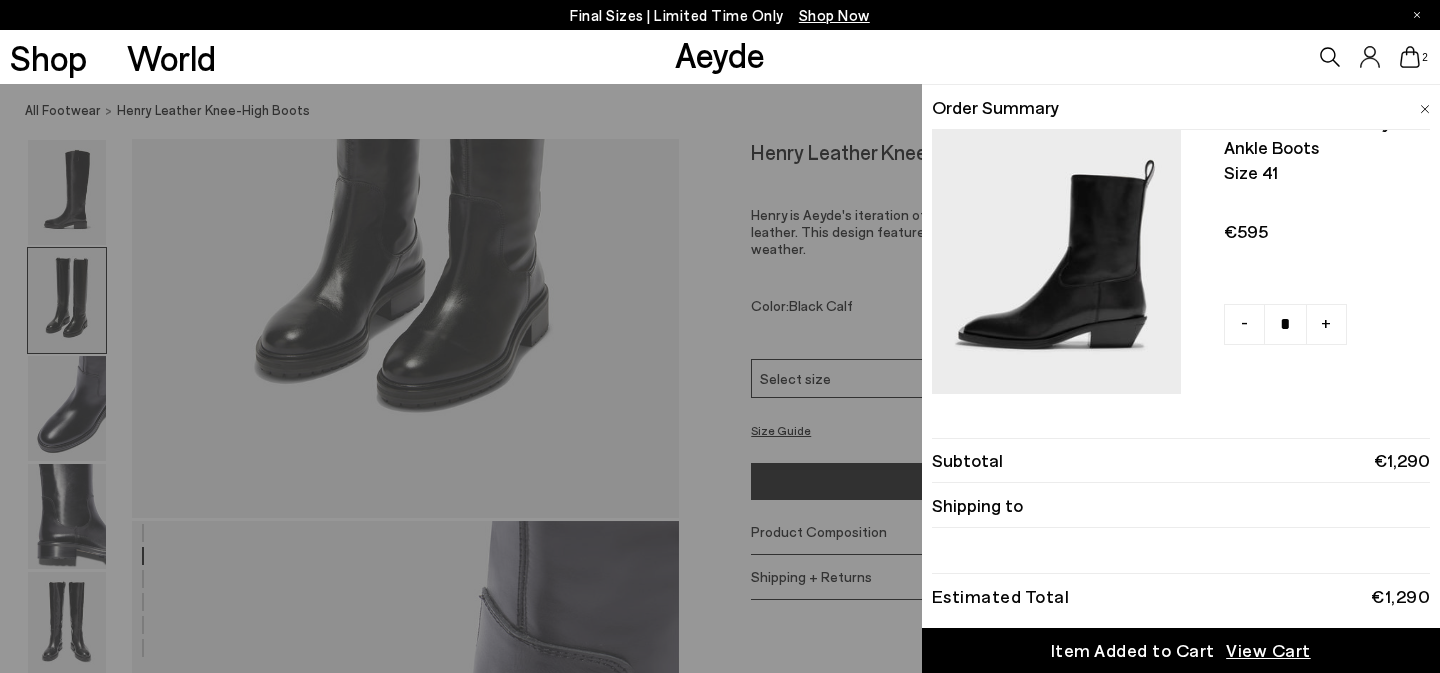 click at bounding box center (1056, 228) 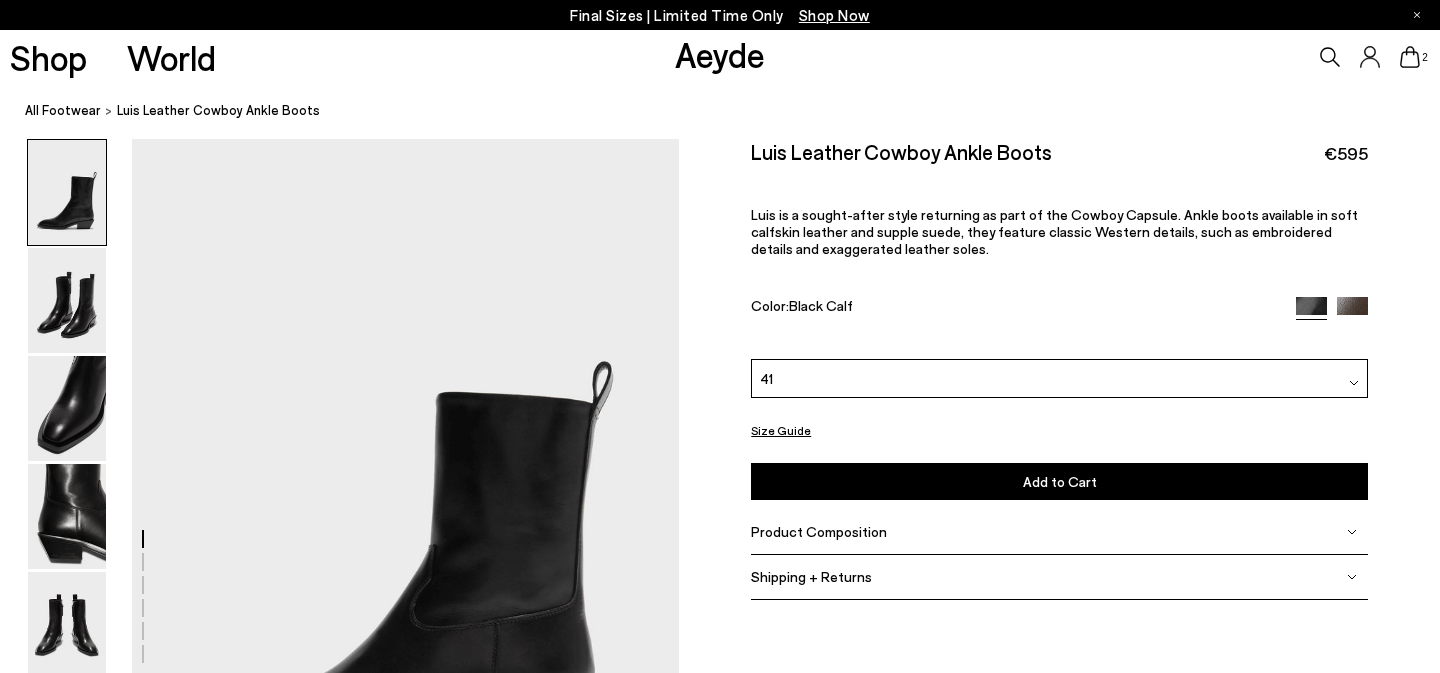 scroll, scrollTop: 0, scrollLeft: 0, axis: both 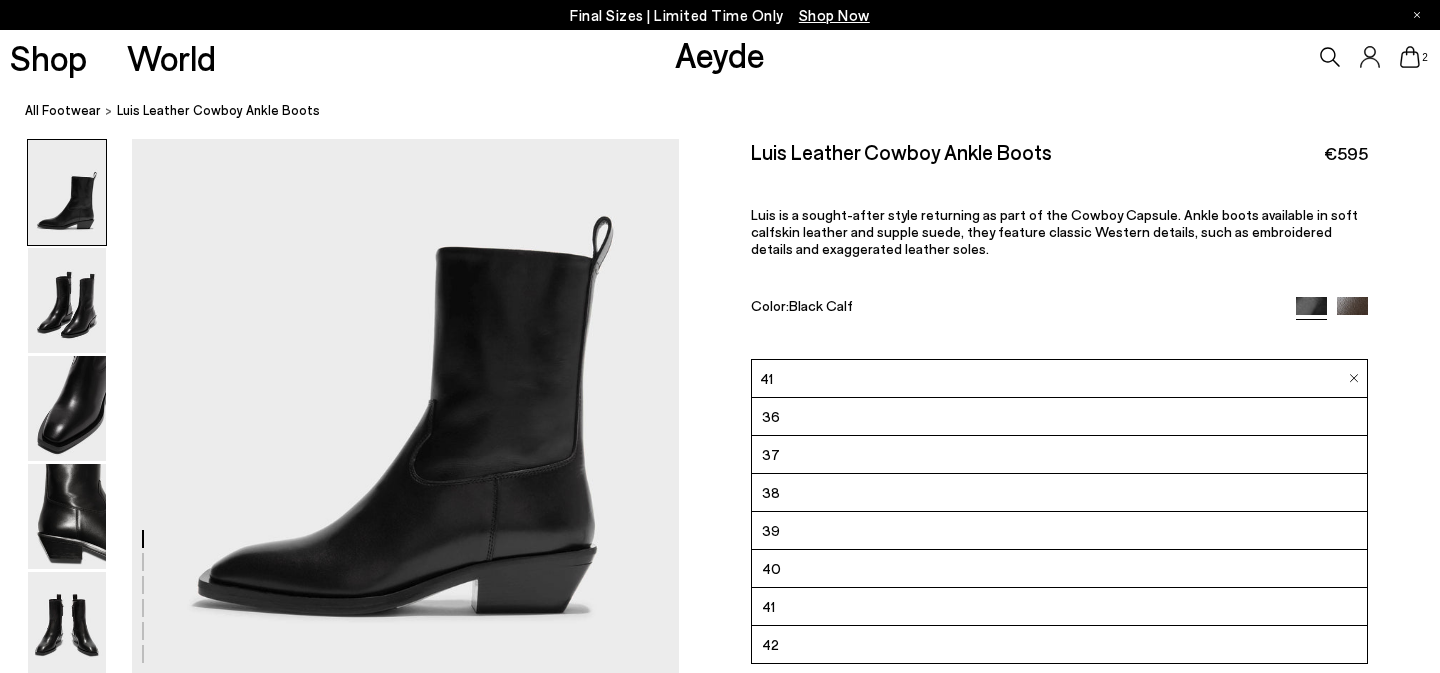 click on "42" at bounding box center [1059, 645] 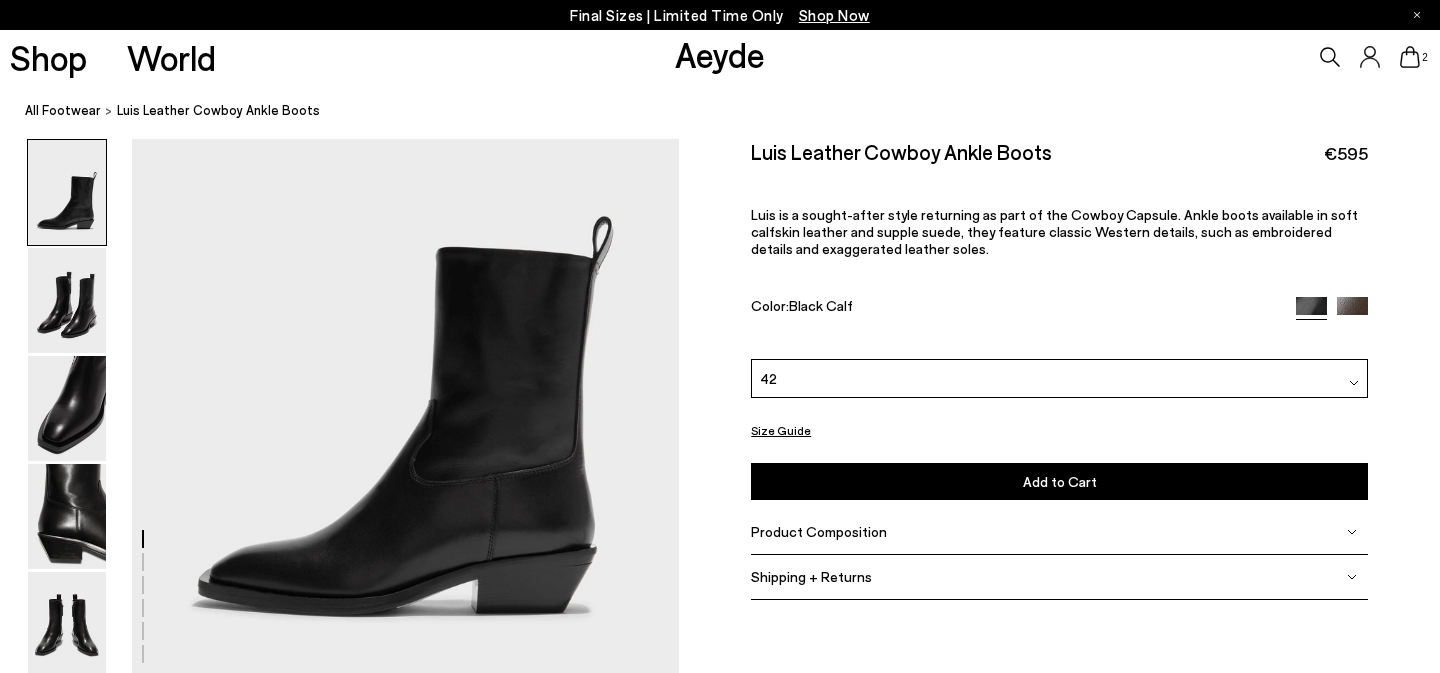 click on "Add to Cart Select a Size First" at bounding box center (1059, 481) 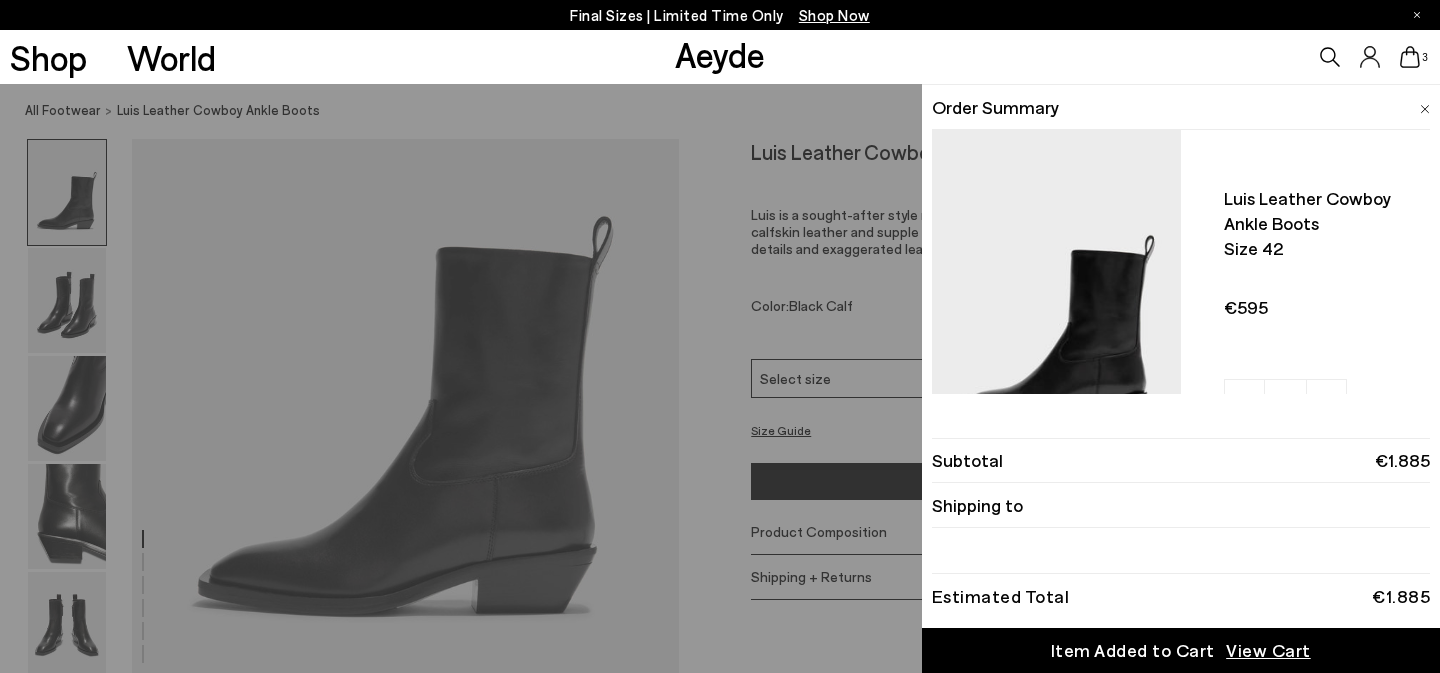 click 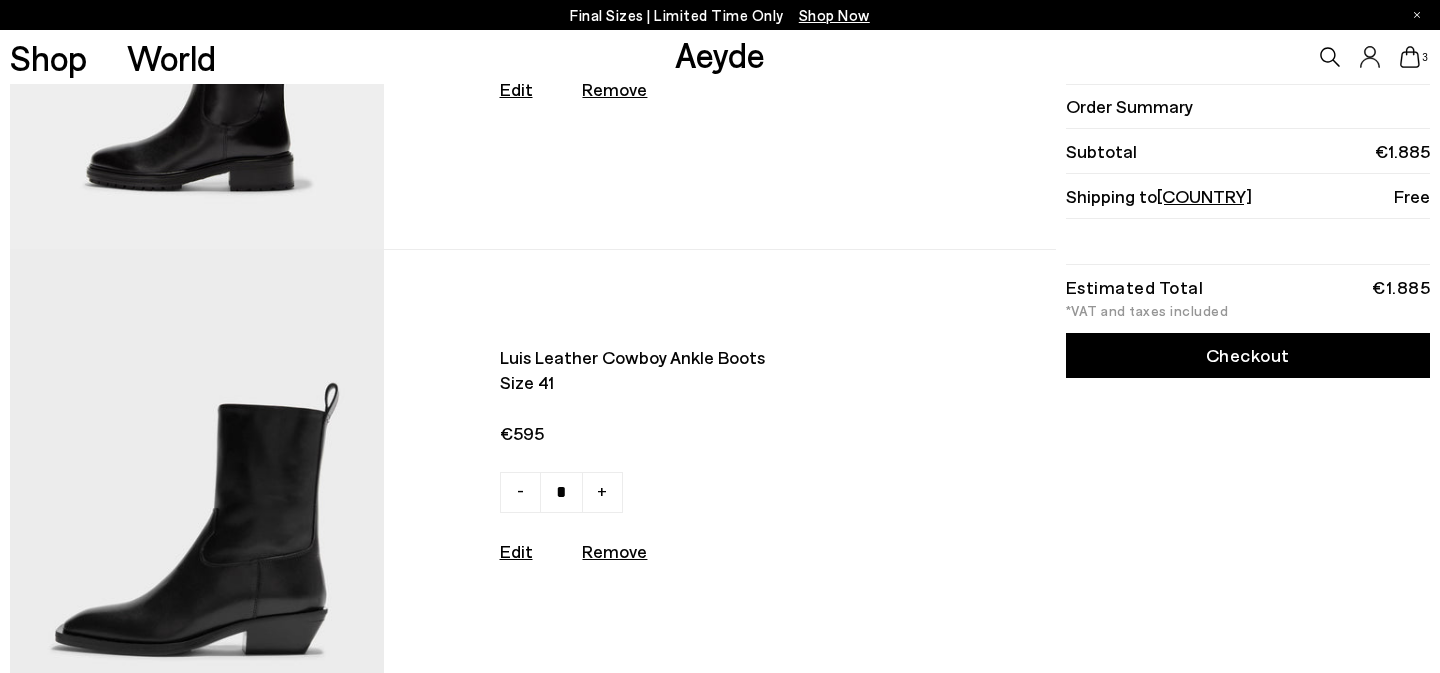 scroll, scrollTop: 760, scrollLeft: 0, axis: vertical 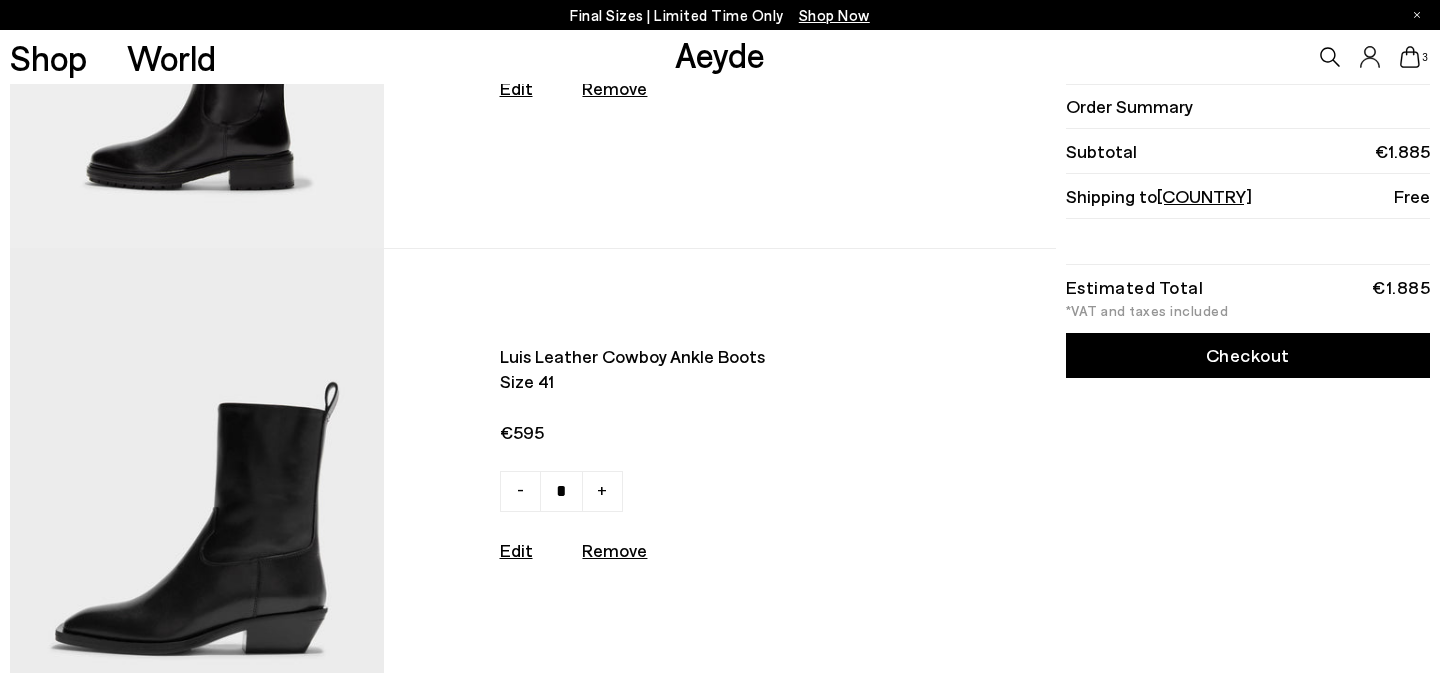 click on "-" at bounding box center (520, -433) 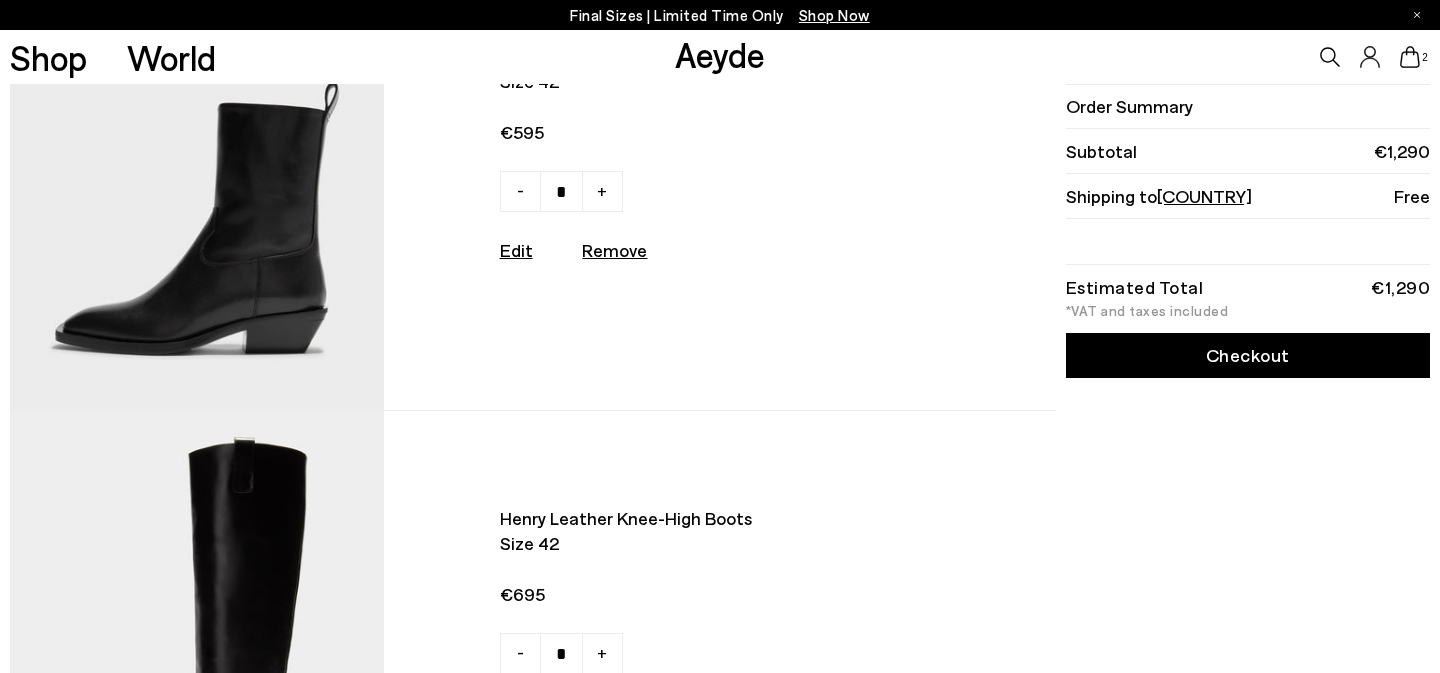 scroll, scrollTop: 0, scrollLeft: 0, axis: both 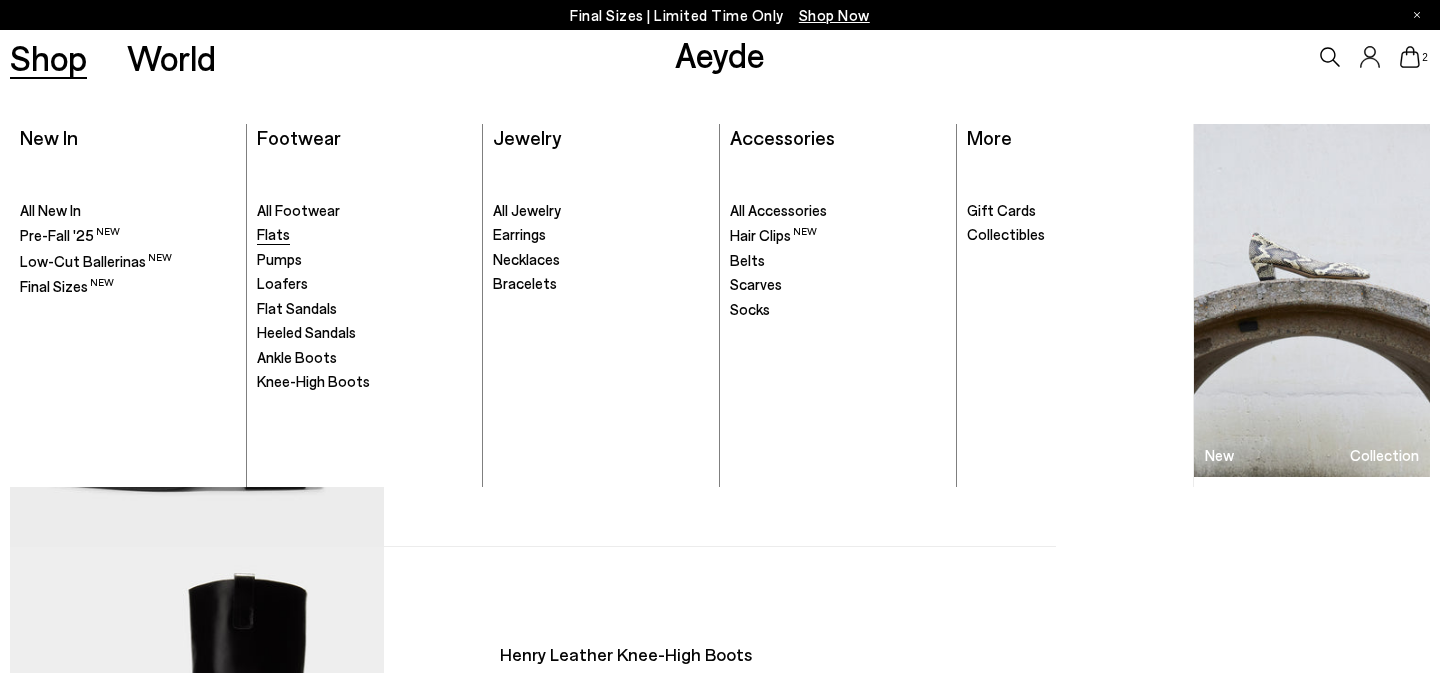 click on "Flats" at bounding box center (273, 234) 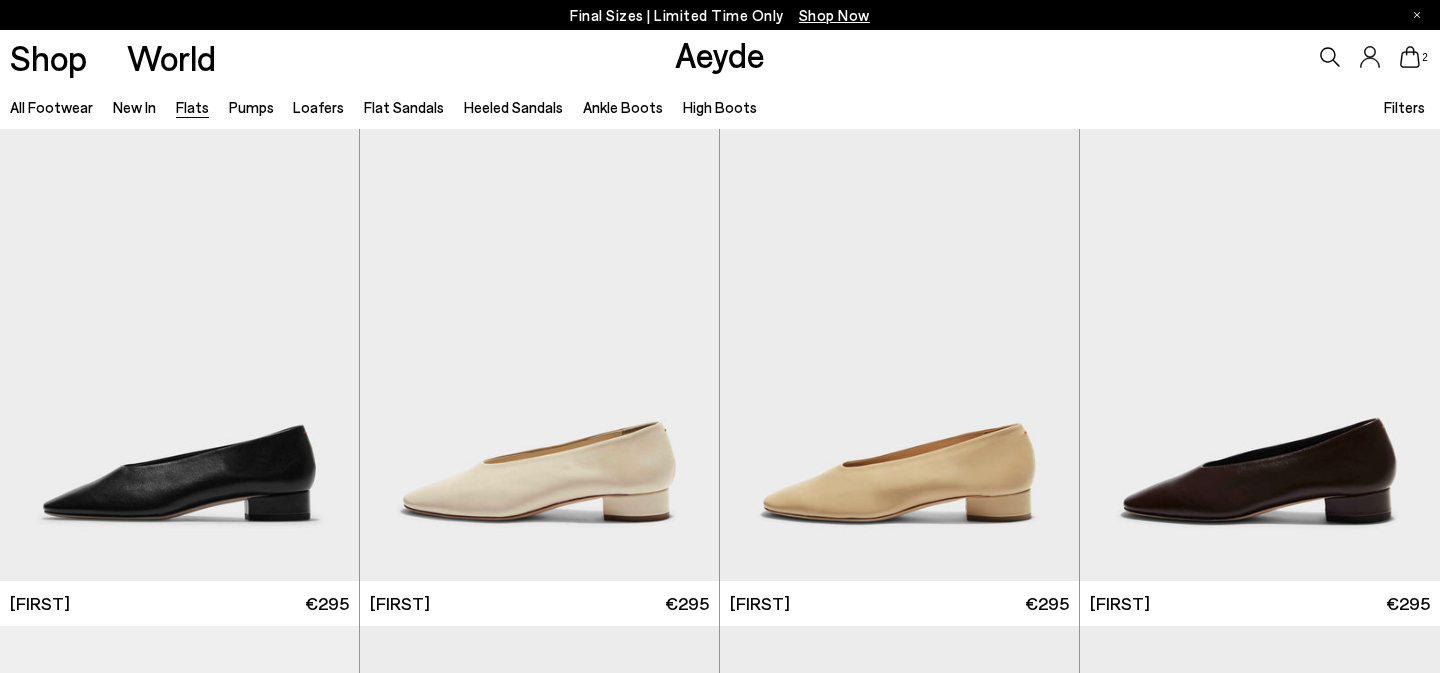 scroll, scrollTop: 0, scrollLeft: 0, axis: both 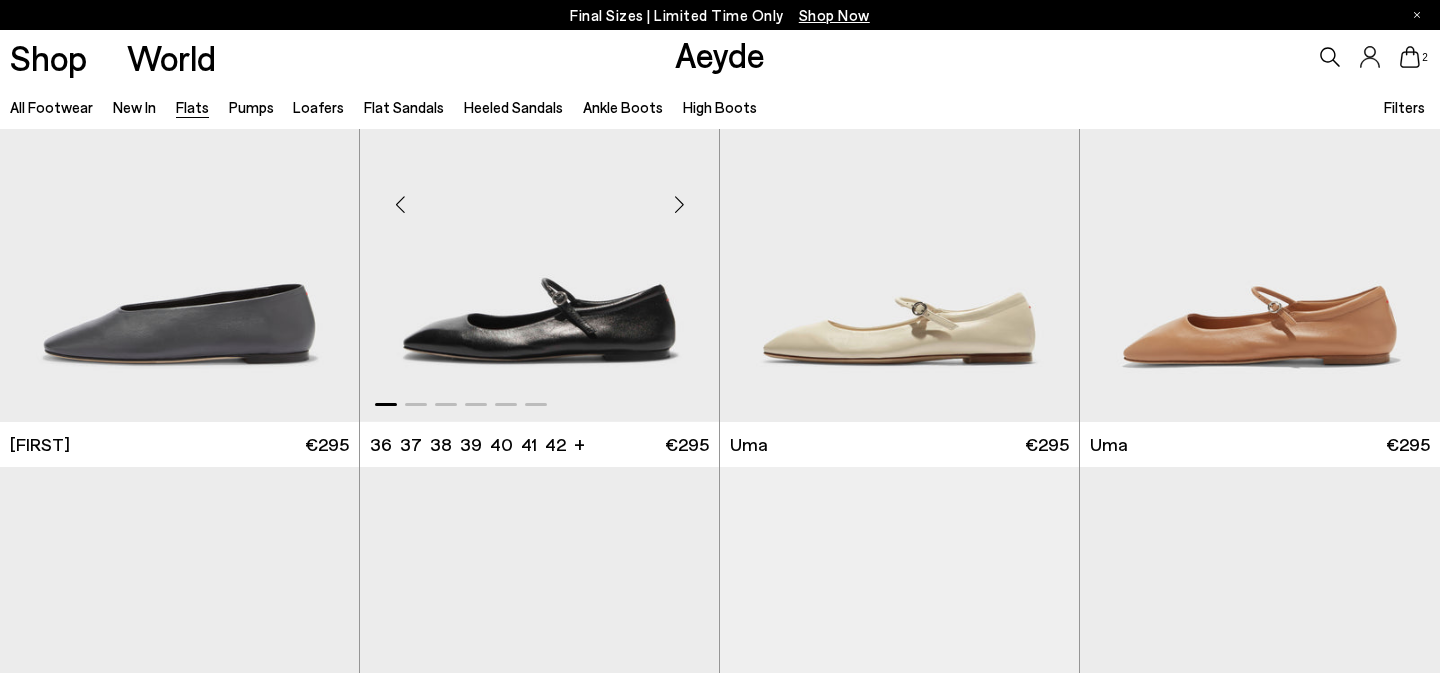 click at bounding box center (539, 196) 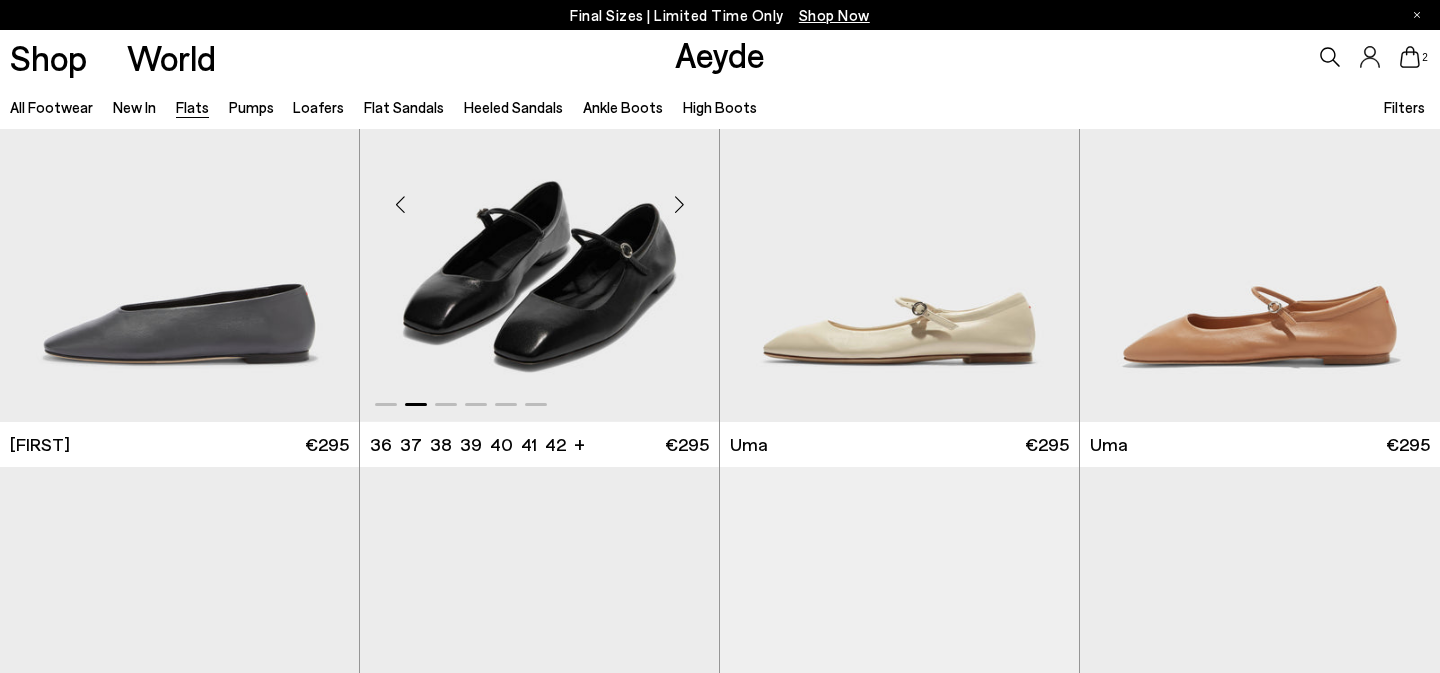 click at bounding box center (539, 196) 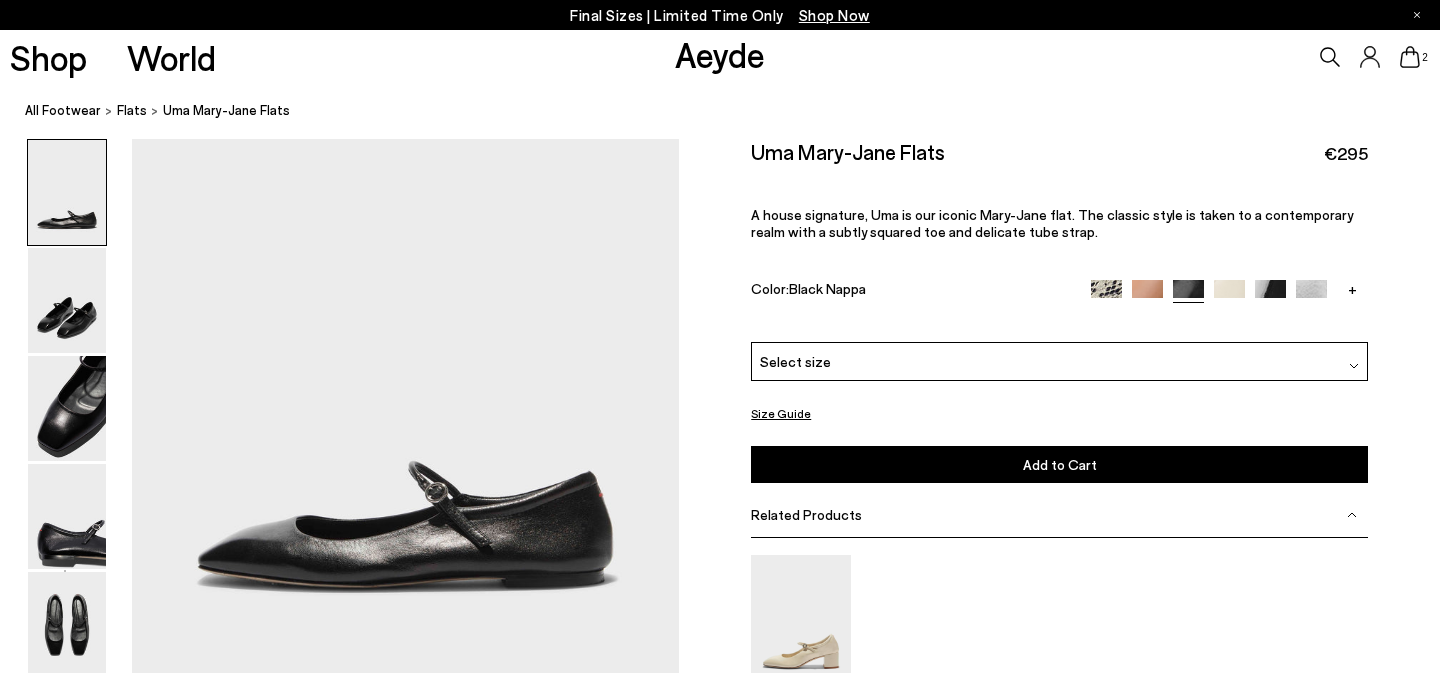 scroll, scrollTop: 0, scrollLeft: 0, axis: both 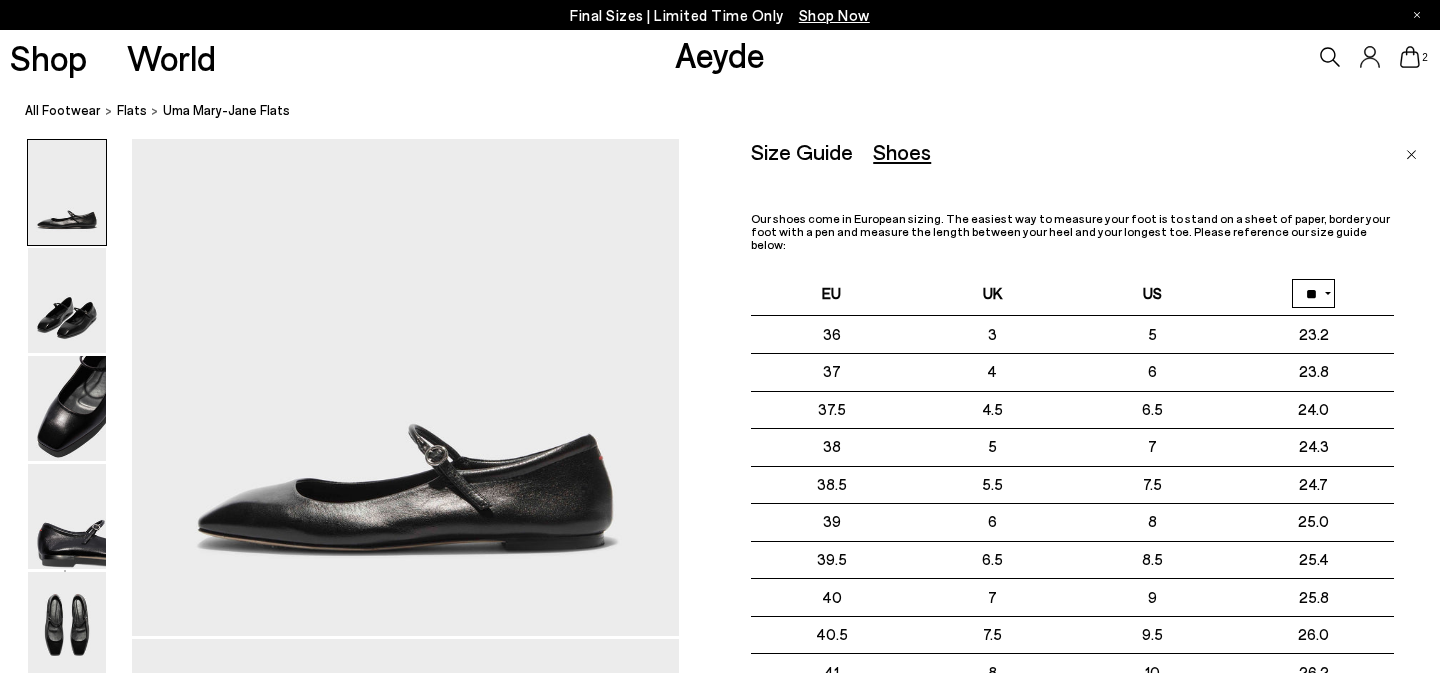 click at bounding box center [1411, 155] 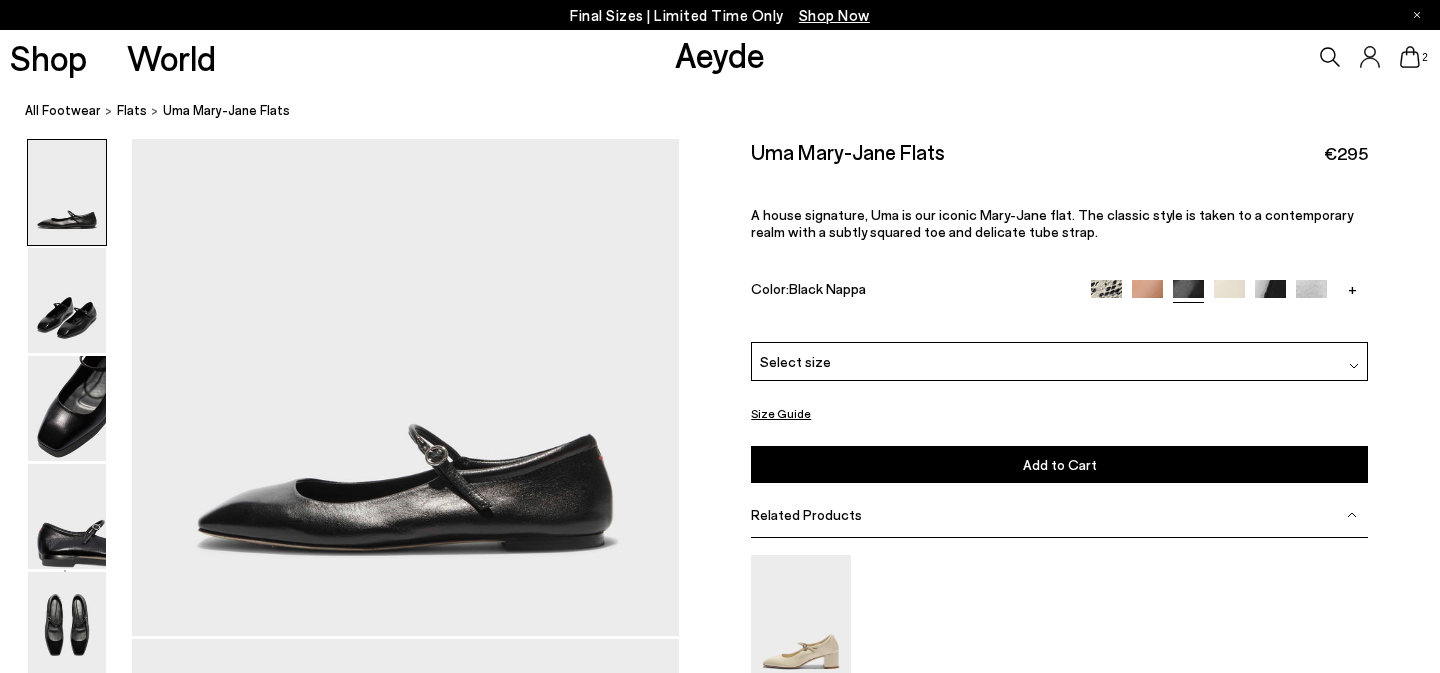 click on "Size Guide" at bounding box center (781, 413) 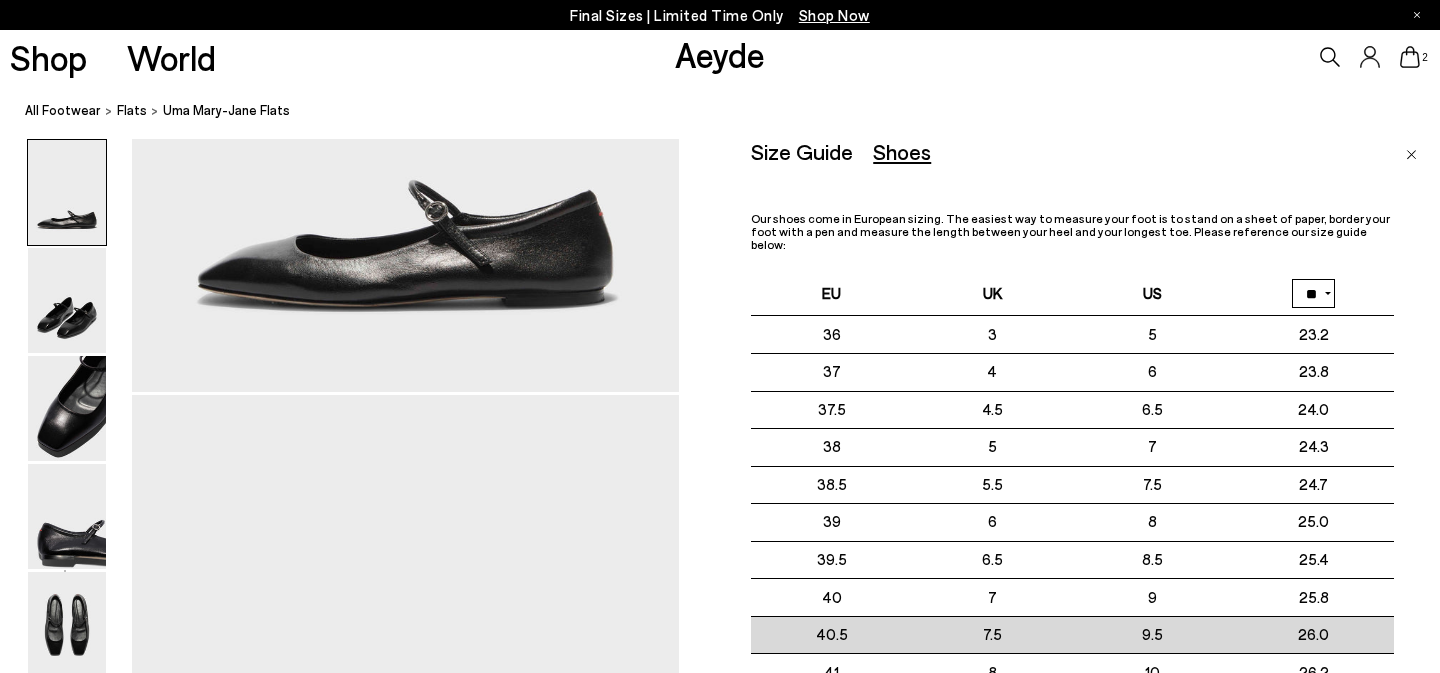 scroll, scrollTop: 330, scrollLeft: 0, axis: vertical 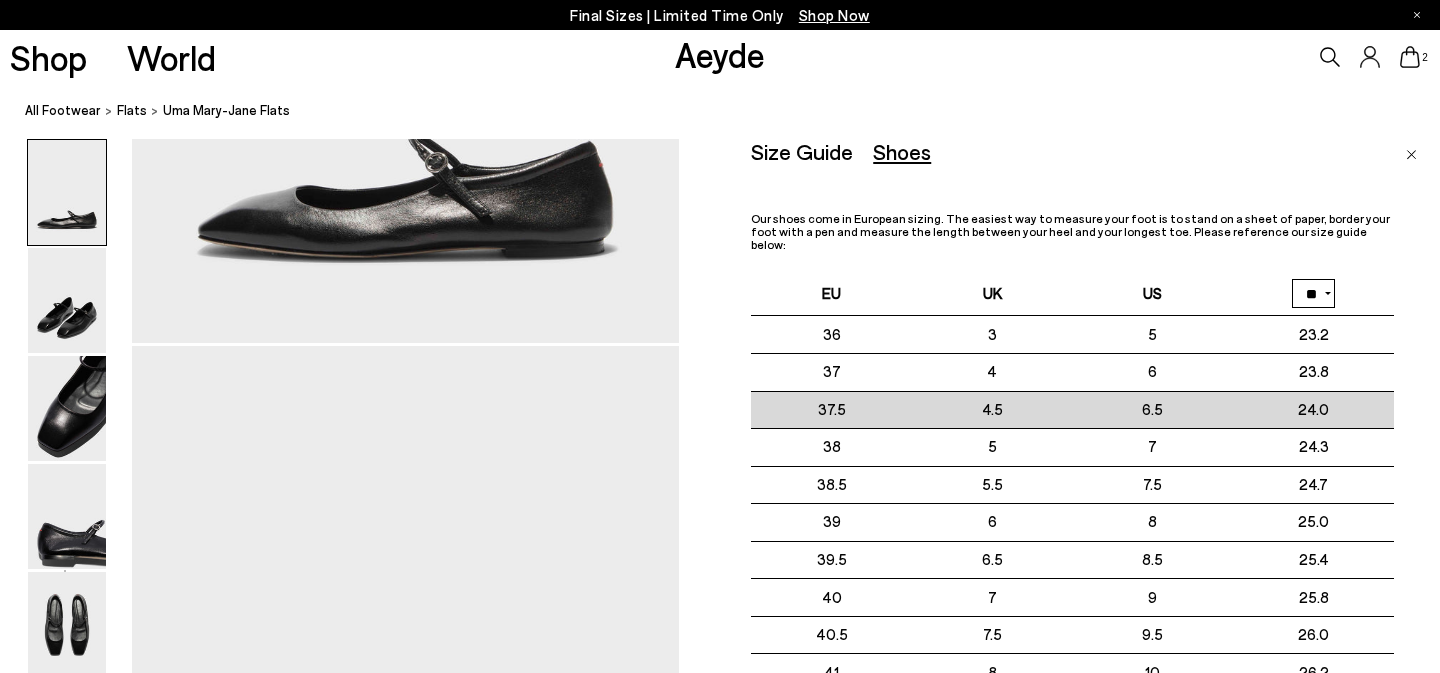 drag, startPoint x: 1065, startPoint y: 606, endPoint x: 1089, endPoint y: 384, distance: 223.29353 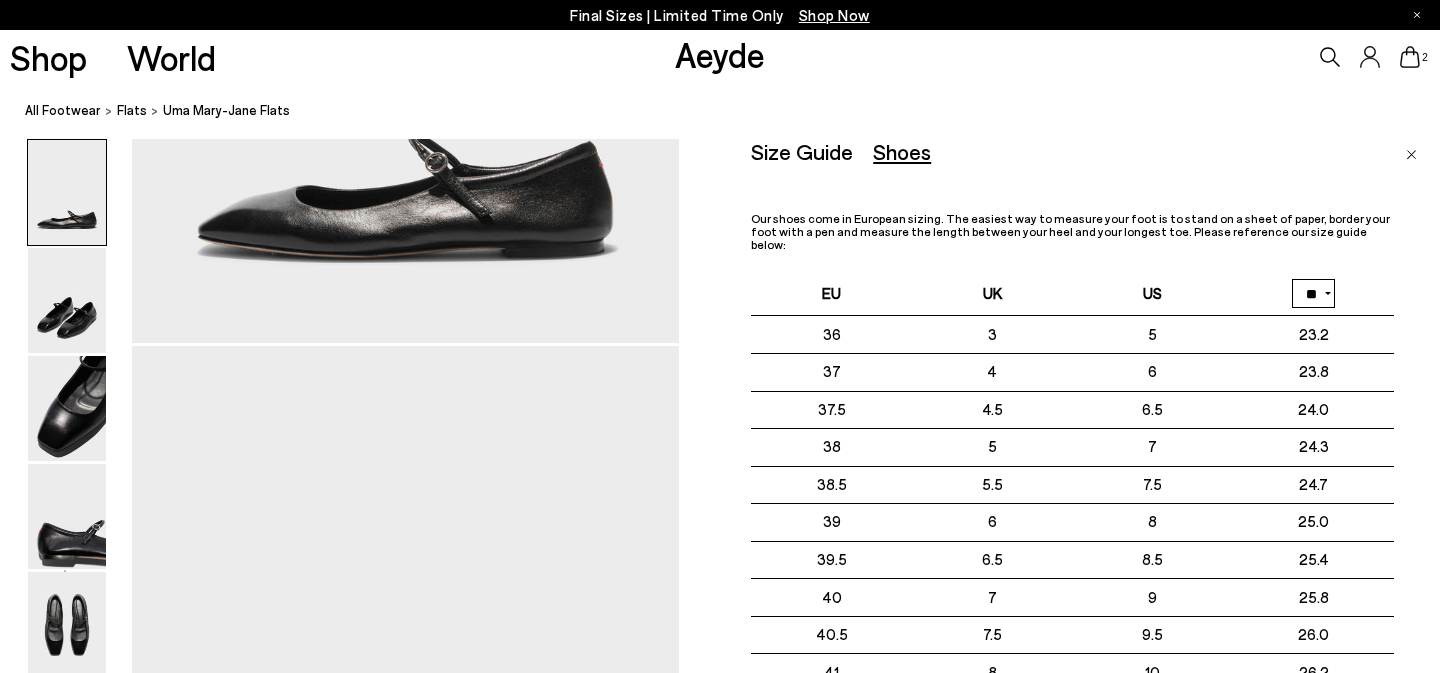 click on "Size Guide
Shoes
Belt
Our shoes come in European sizing. The easiest way to measure your foot is to stand on a sheet of paper, border your foot with a pen and measure the length between your heel and your longest toe. Please reference our size guide below:
EU
UK US
** **" at bounding box center [1095, 475] 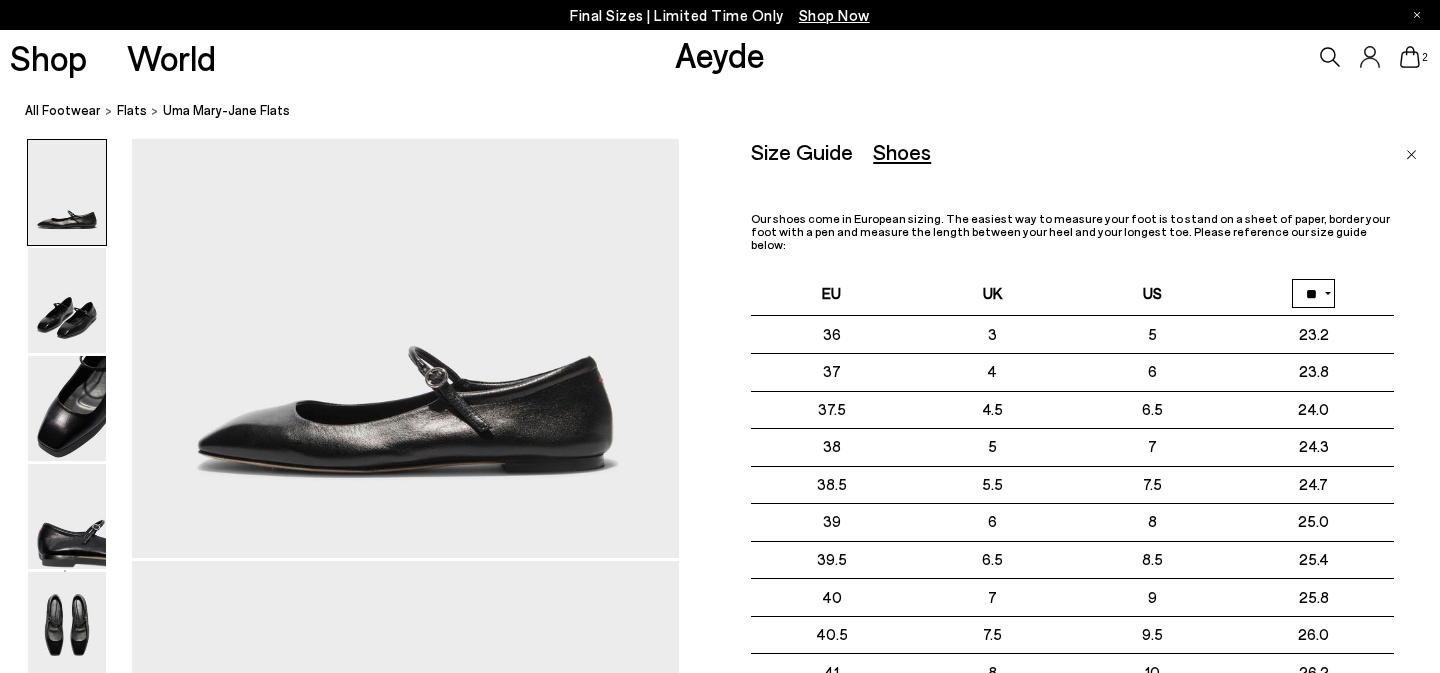 scroll, scrollTop: 128, scrollLeft: 0, axis: vertical 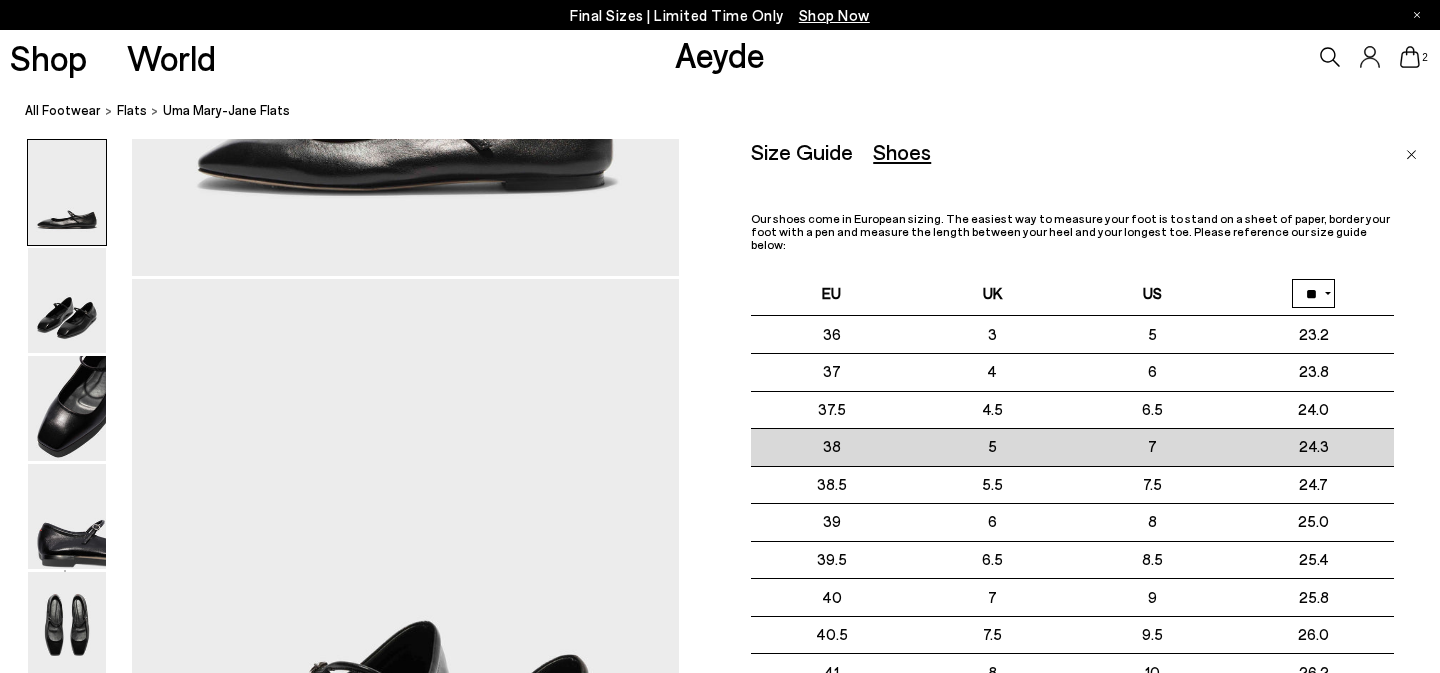 drag, startPoint x: 785, startPoint y: 632, endPoint x: 812, endPoint y: 439, distance: 194.87946 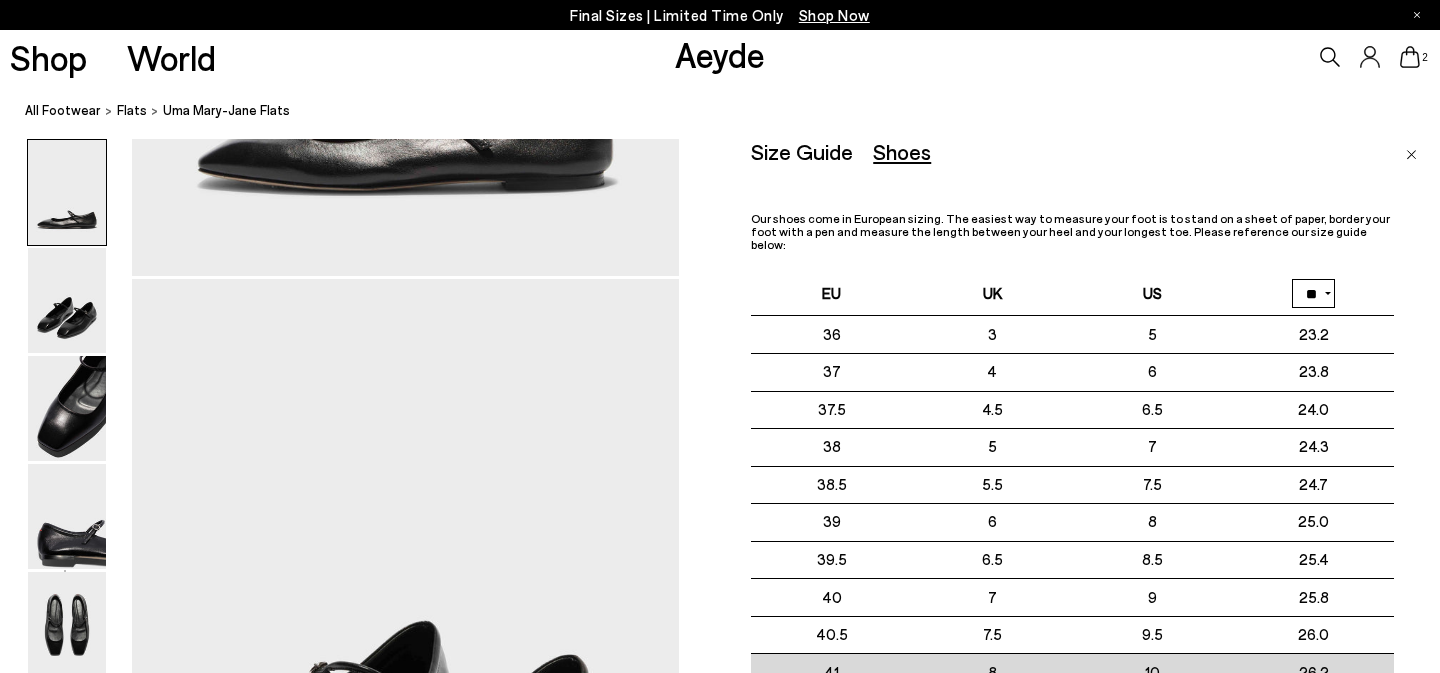 click on "41" at bounding box center (831, 673) 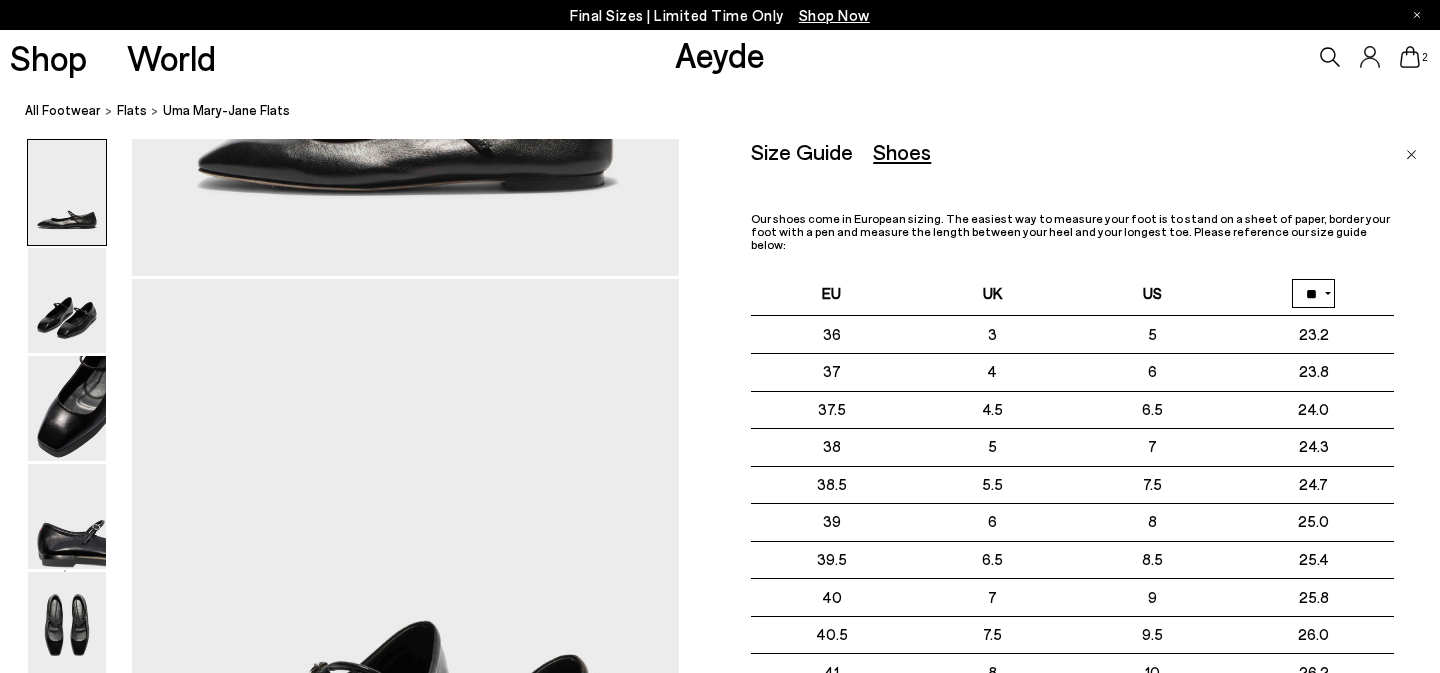 click at bounding box center (1411, 155) 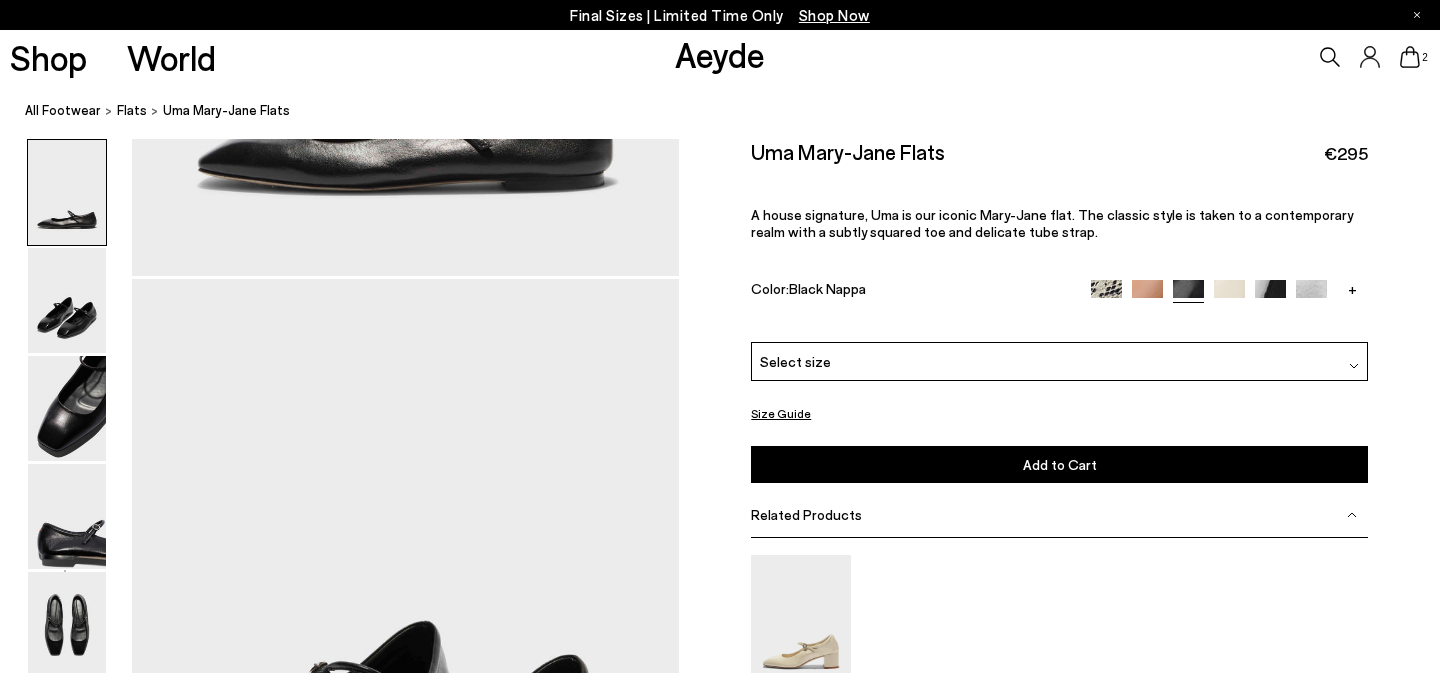click on "Select size" at bounding box center (1059, 361) 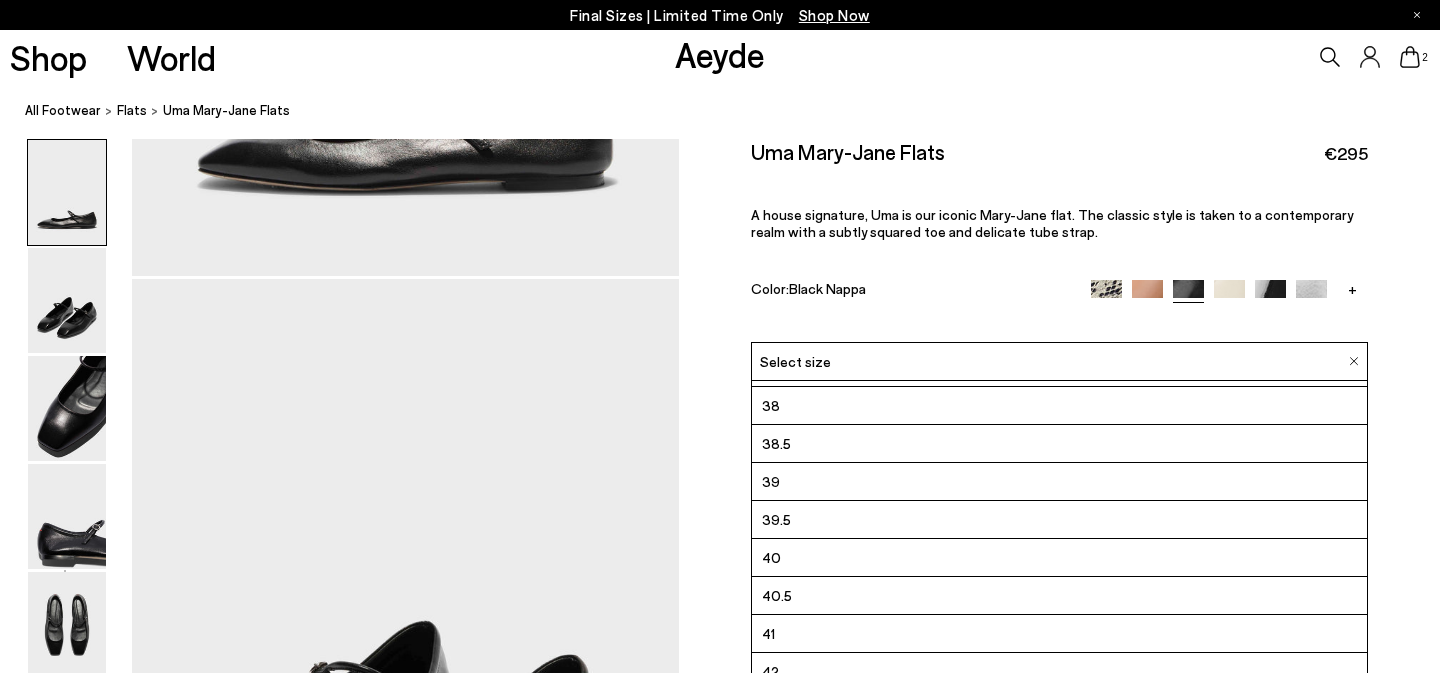 scroll, scrollTop: 114, scrollLeft: 0, axis: vertical 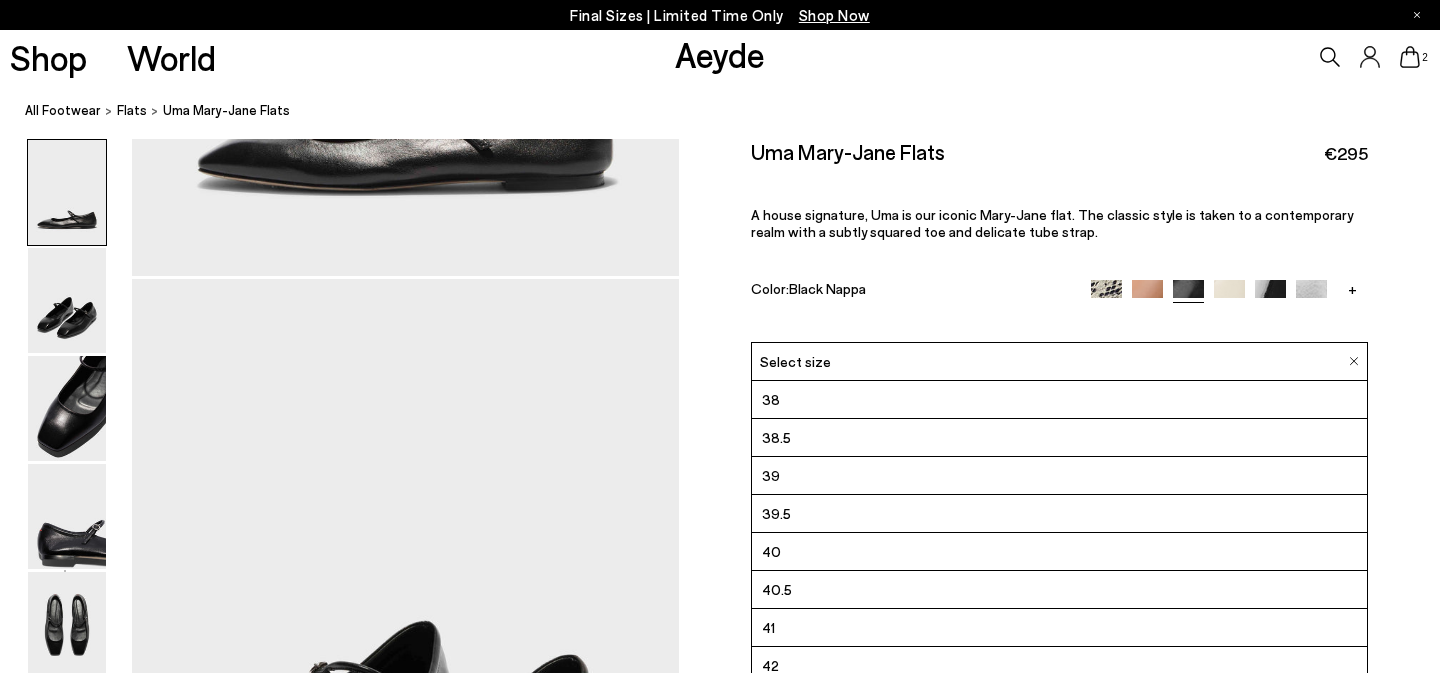 click on "Size Guide
Shoes
Belt
Our shoes come in European sizing. The easiest way to measure your foot is to stand on a sheet of paper, border your foot with a pen and measure the length between your heel and your longest toe. Please reference our size guide below:
EU
UK US ** **" at bounding box center [1059, 500] 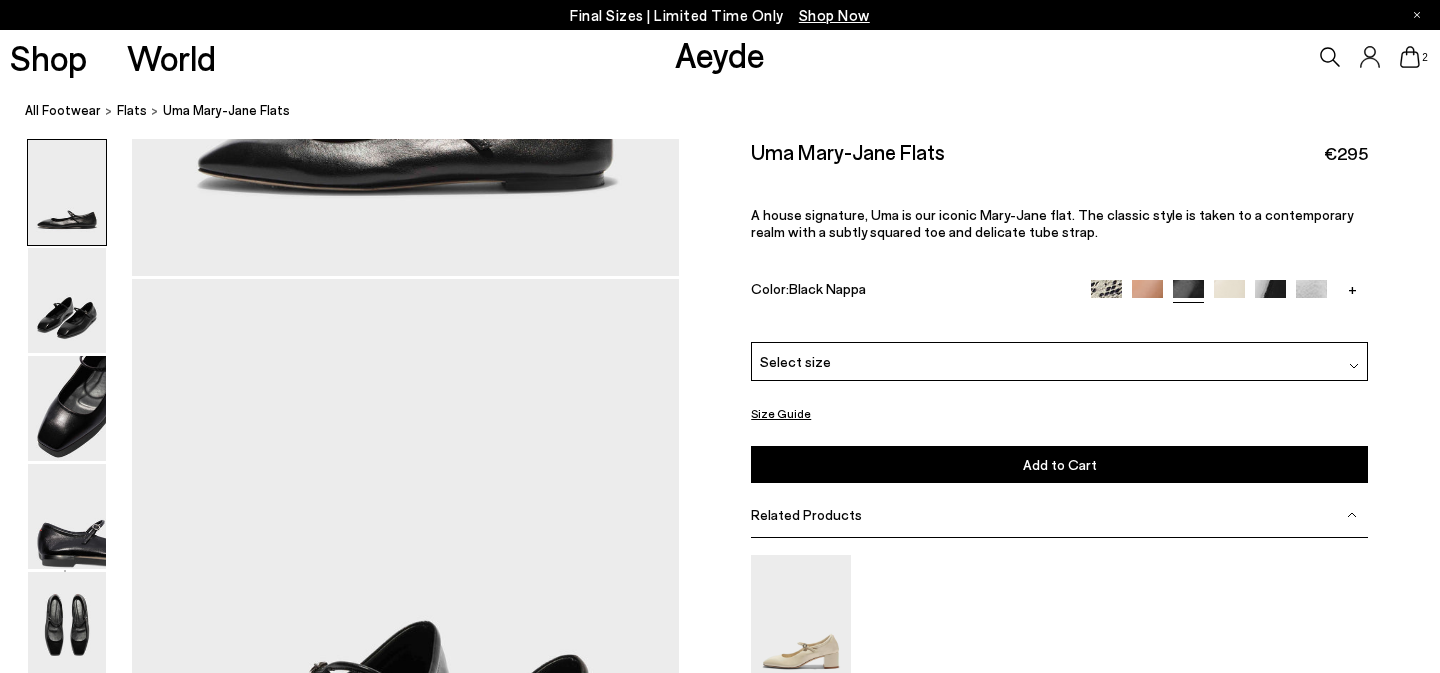 click 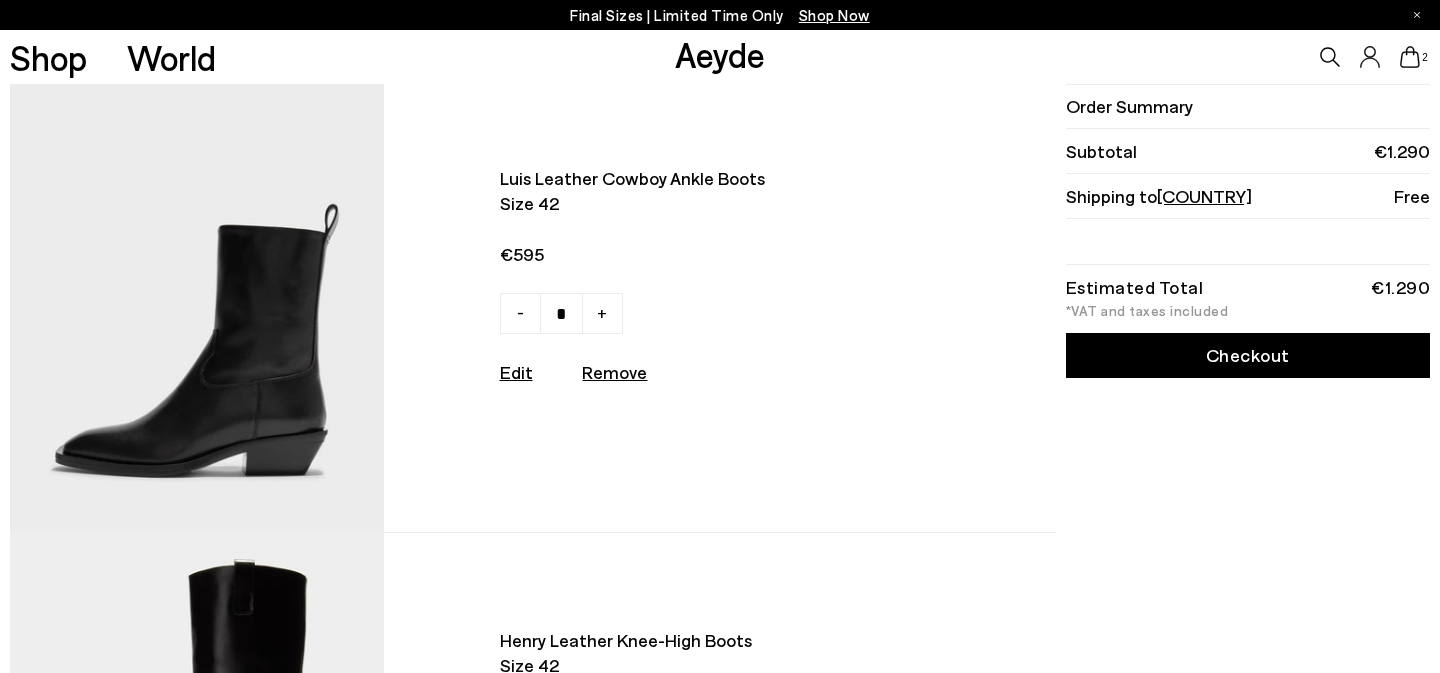 scroll, scrollTop: 16, scrollLeft: 0, axis: vertical 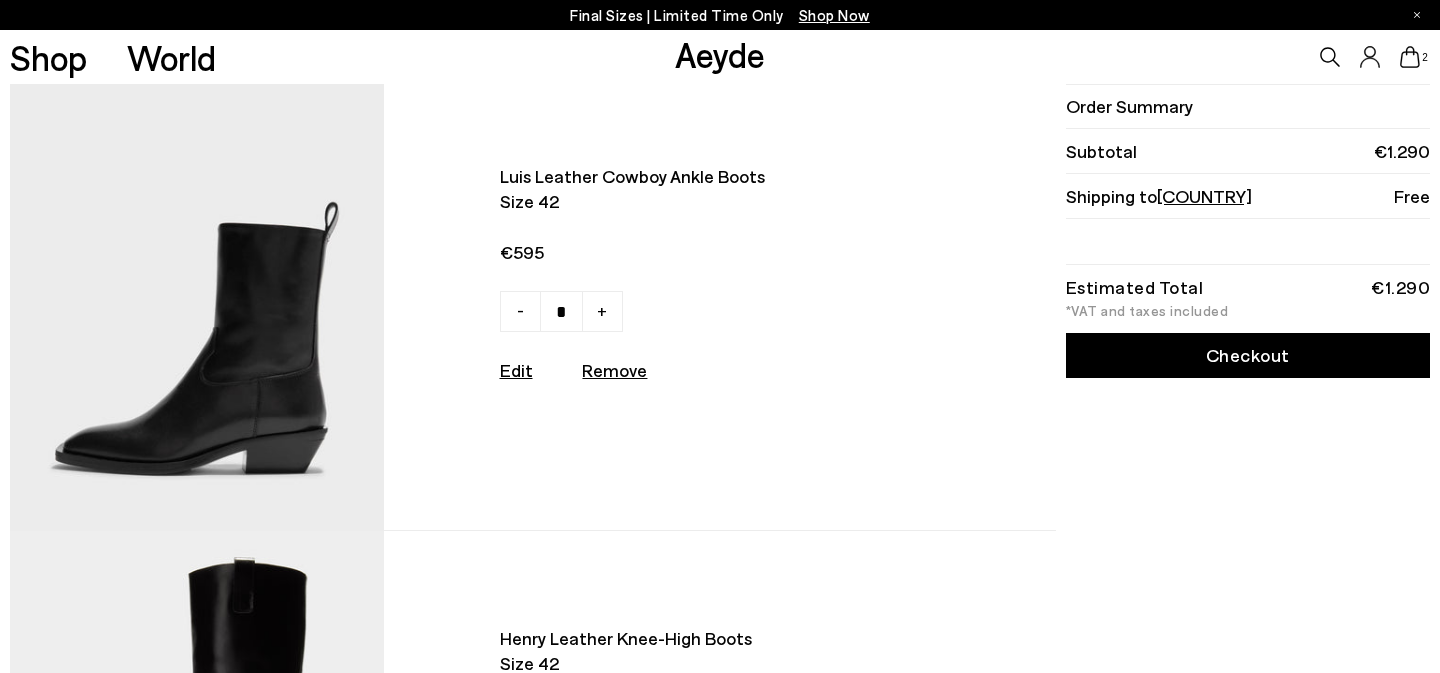 click at bounding box center (197, 299) 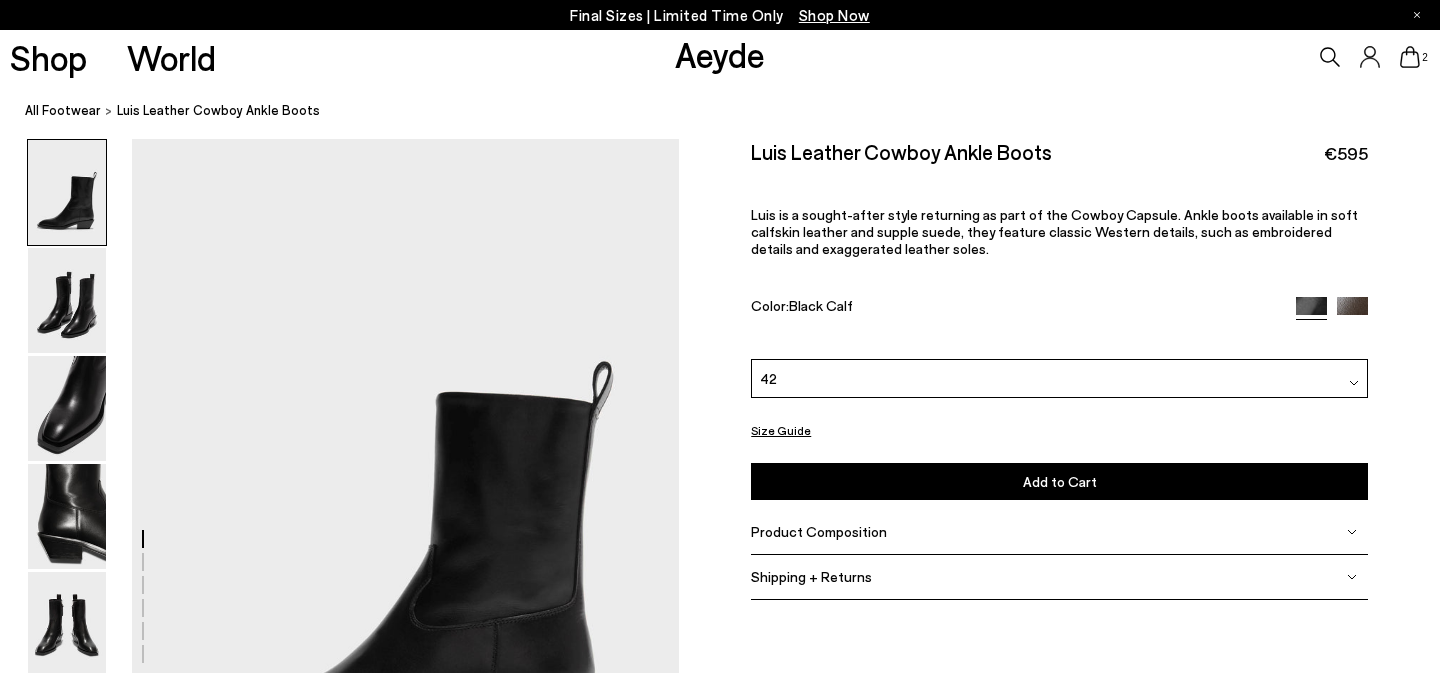 scroll, scrollTop: 0, scrollLeft: 0, axis: both 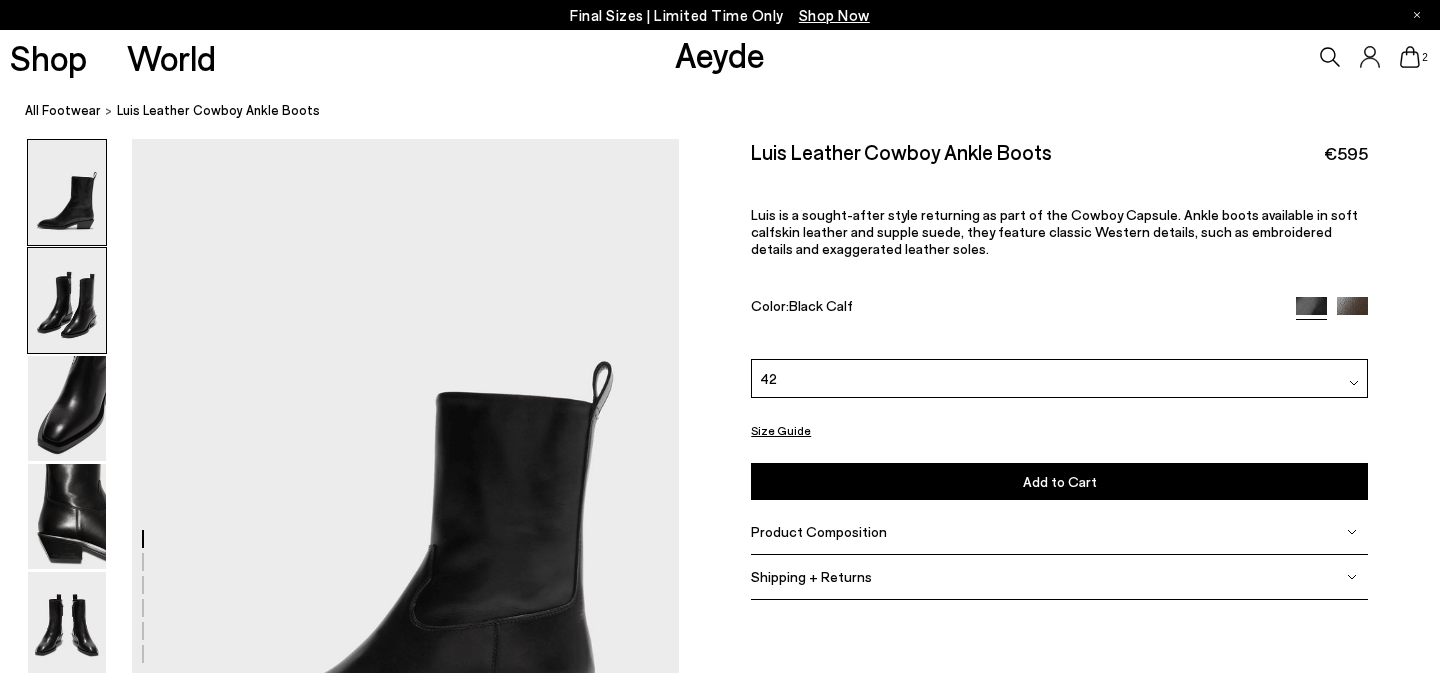 click at bounding box center [67, 300] 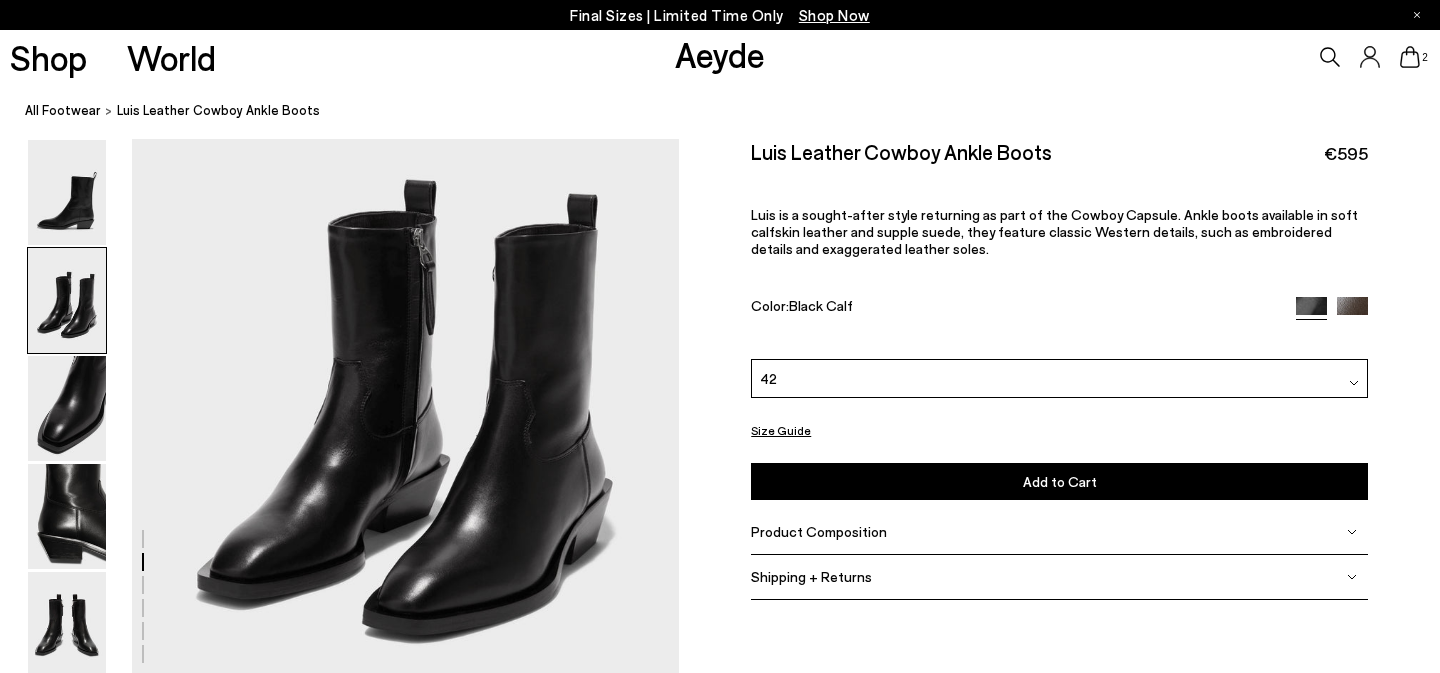 scroll, scrollTop: 853, scrollLeft: 0, axis: vertical 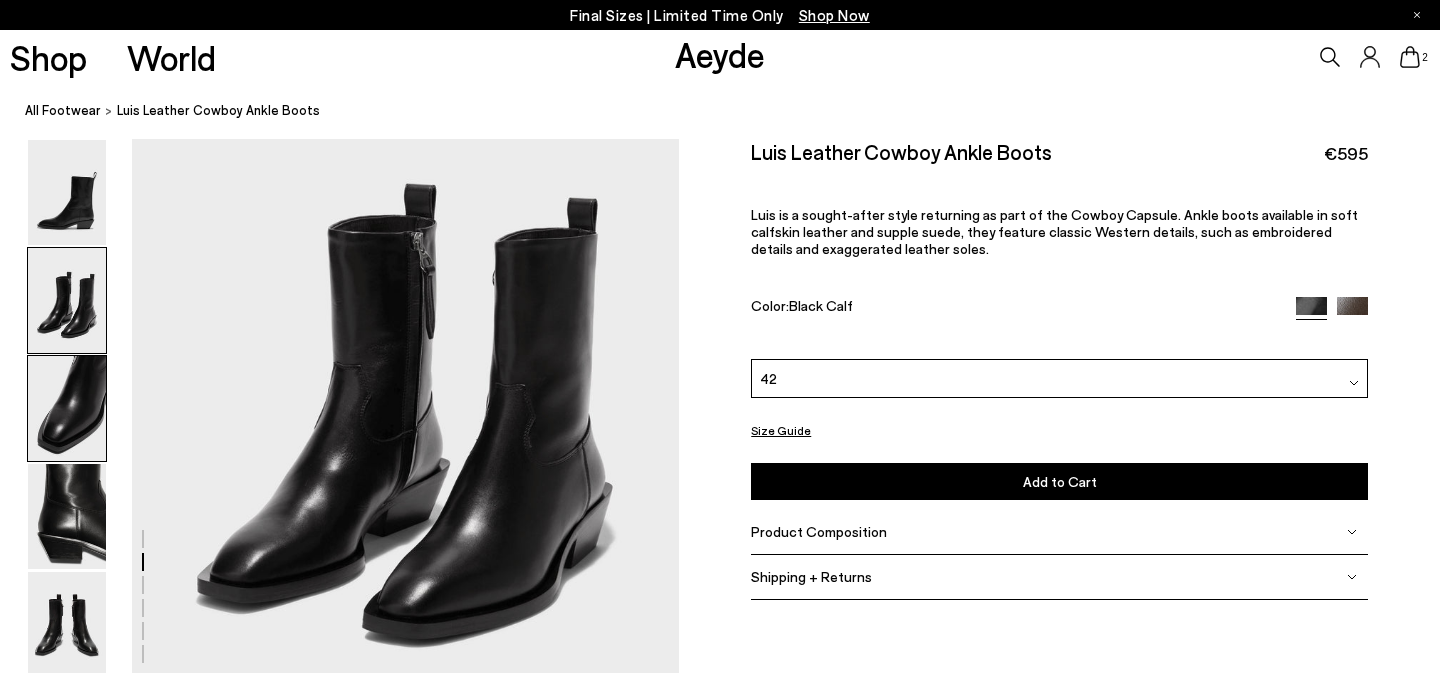 click at bounding box center [67, 408] 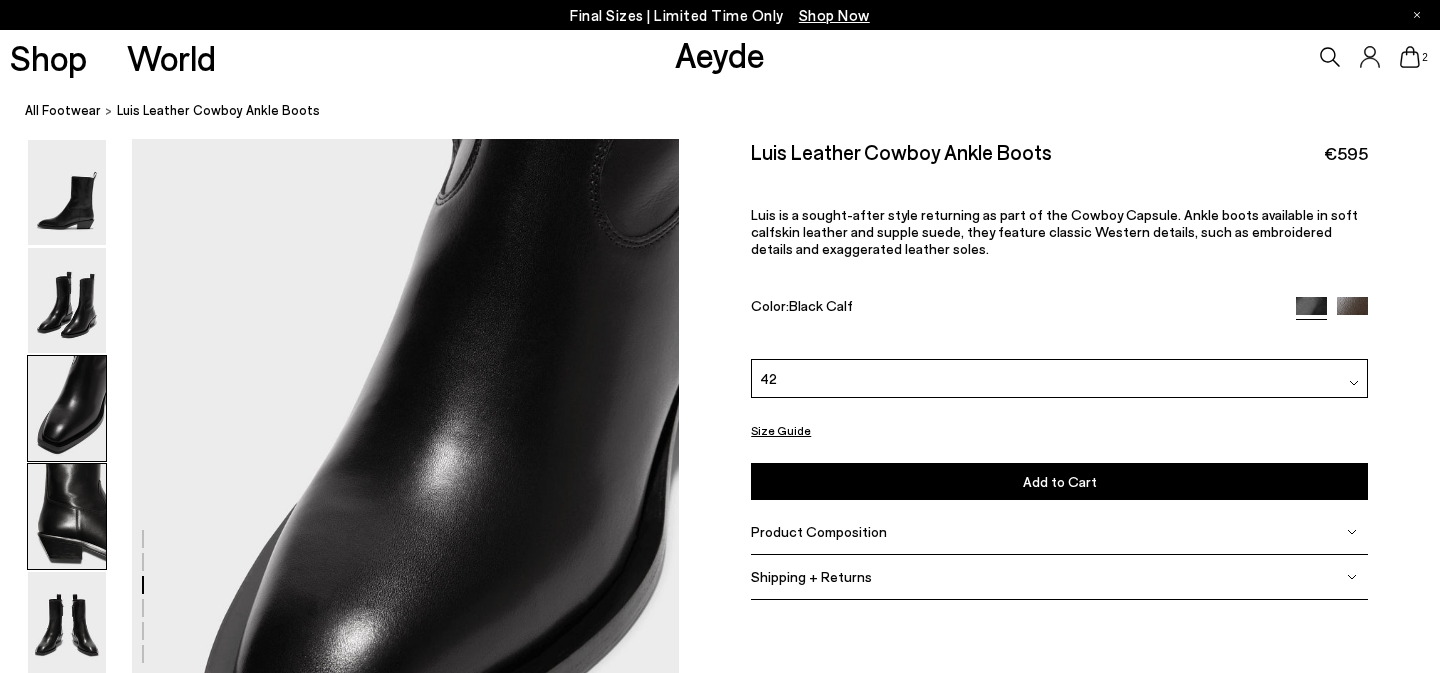 click at bounding box center [67, 516] 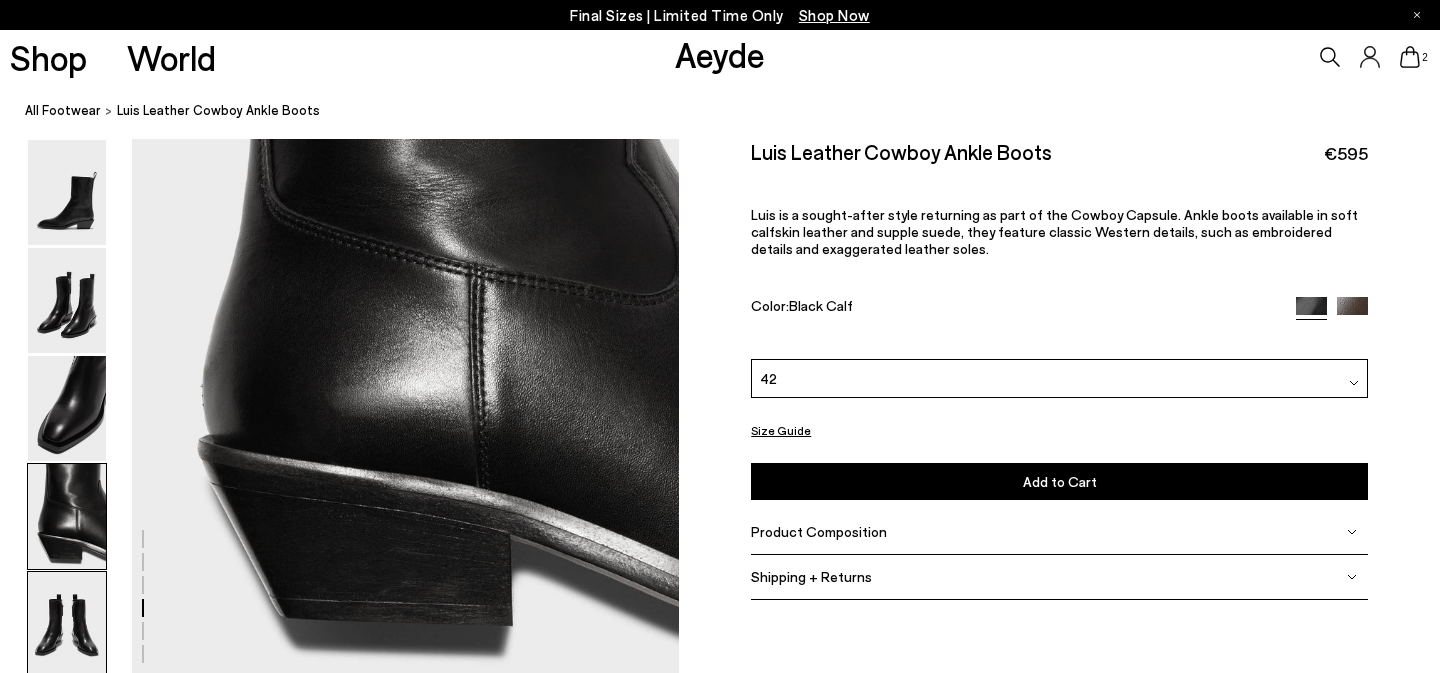 click at bounding box center (67, 624) 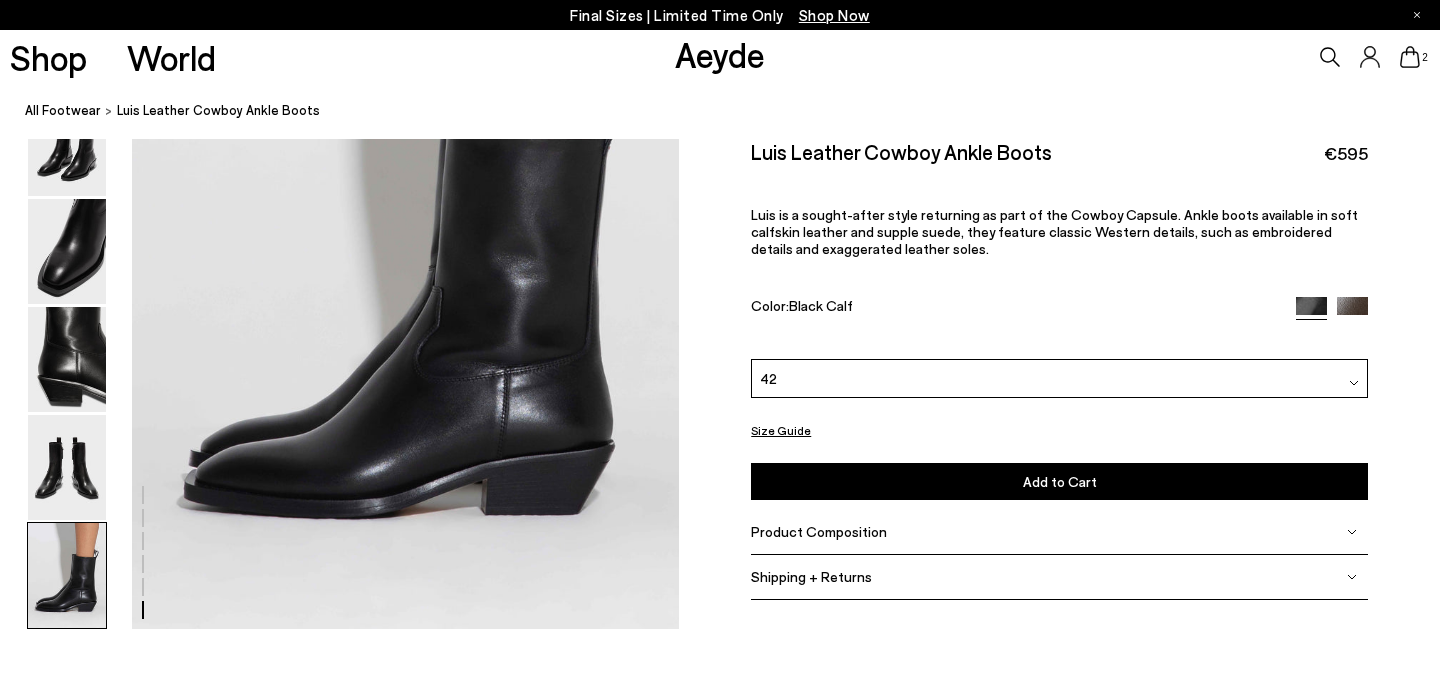 scroll, scrollTop: 3901, scrollLeft: 0, axis: vertical 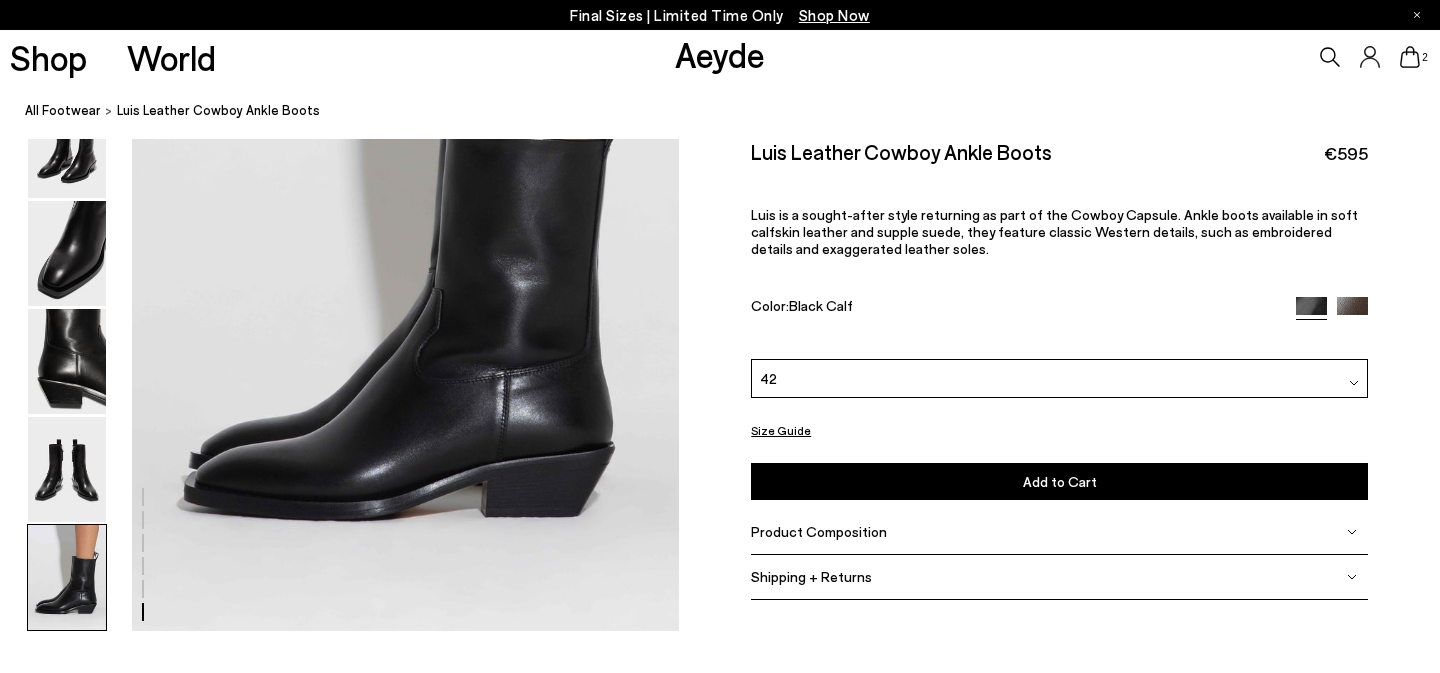 click 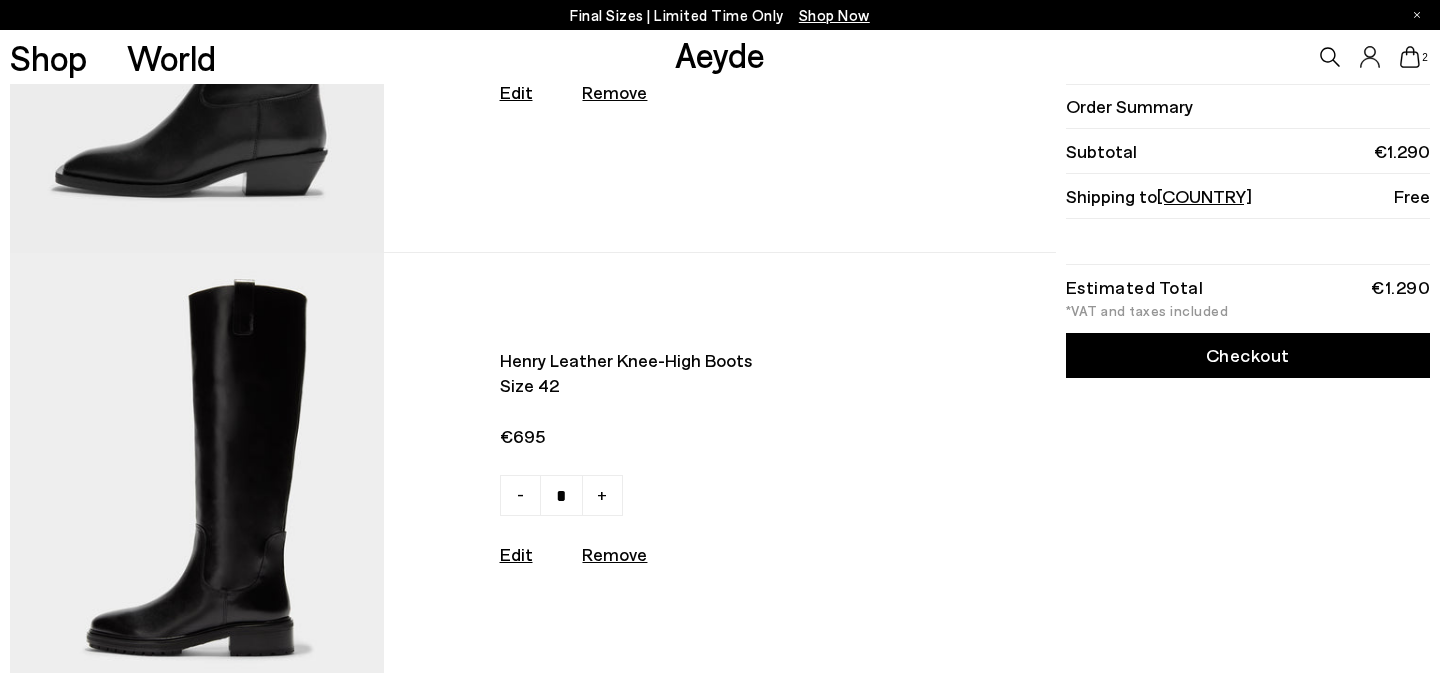 scroll, scrollTop: 343, scrollLeft: 0, axis: vertical 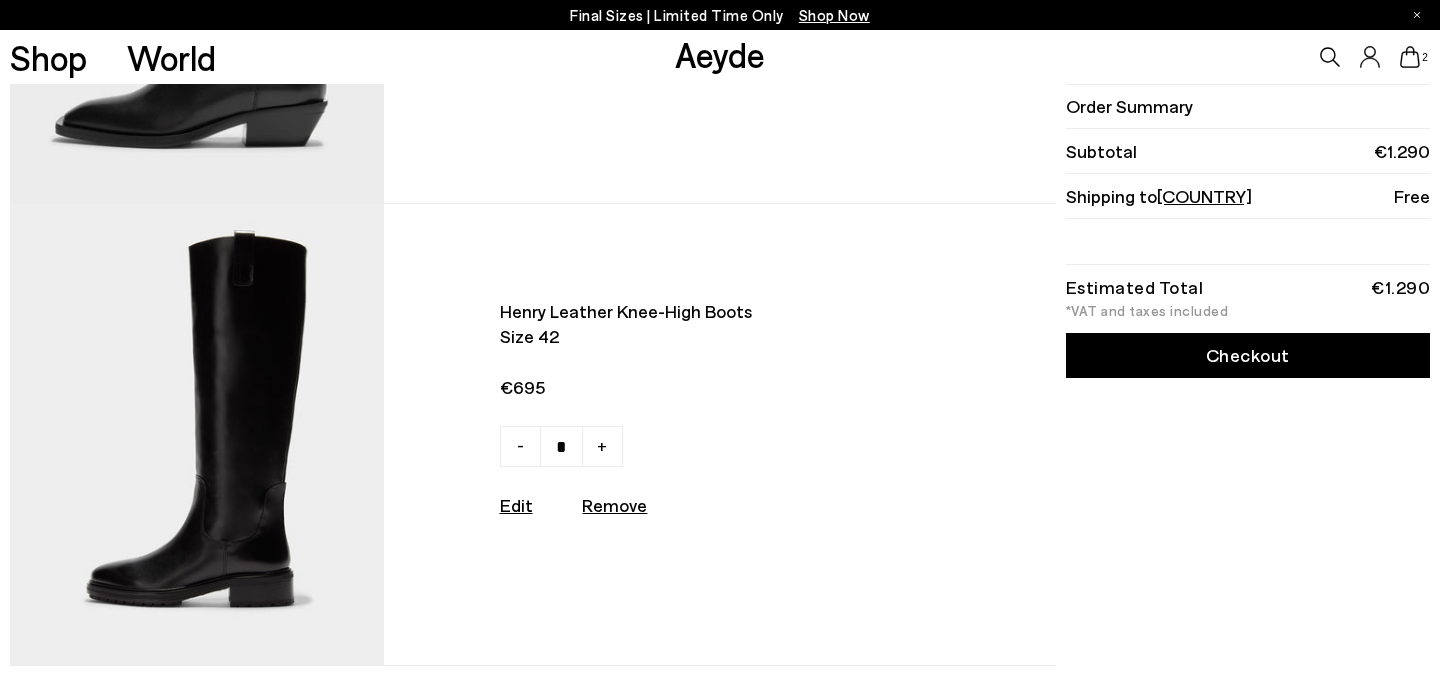 click at bounding box center [197, 434] 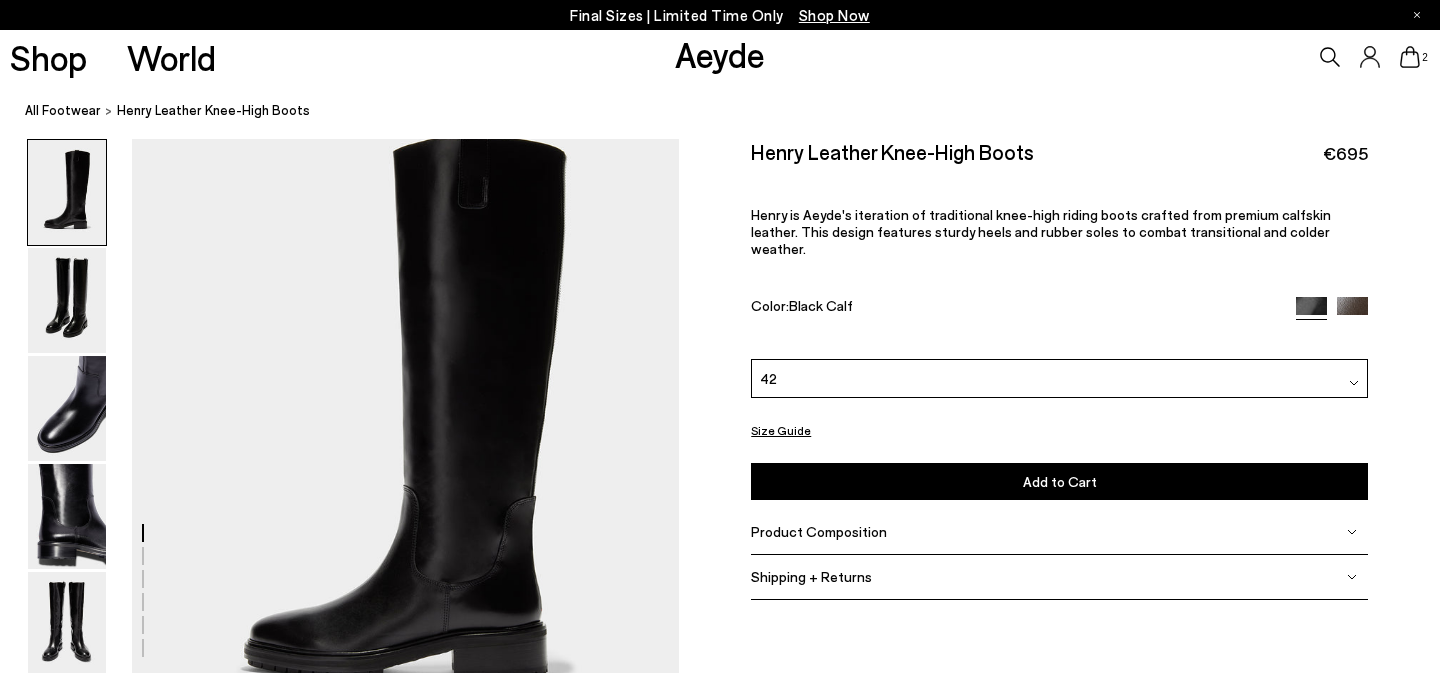 scroll, scrollTop: 0, scrollLeft: 0, axis: both 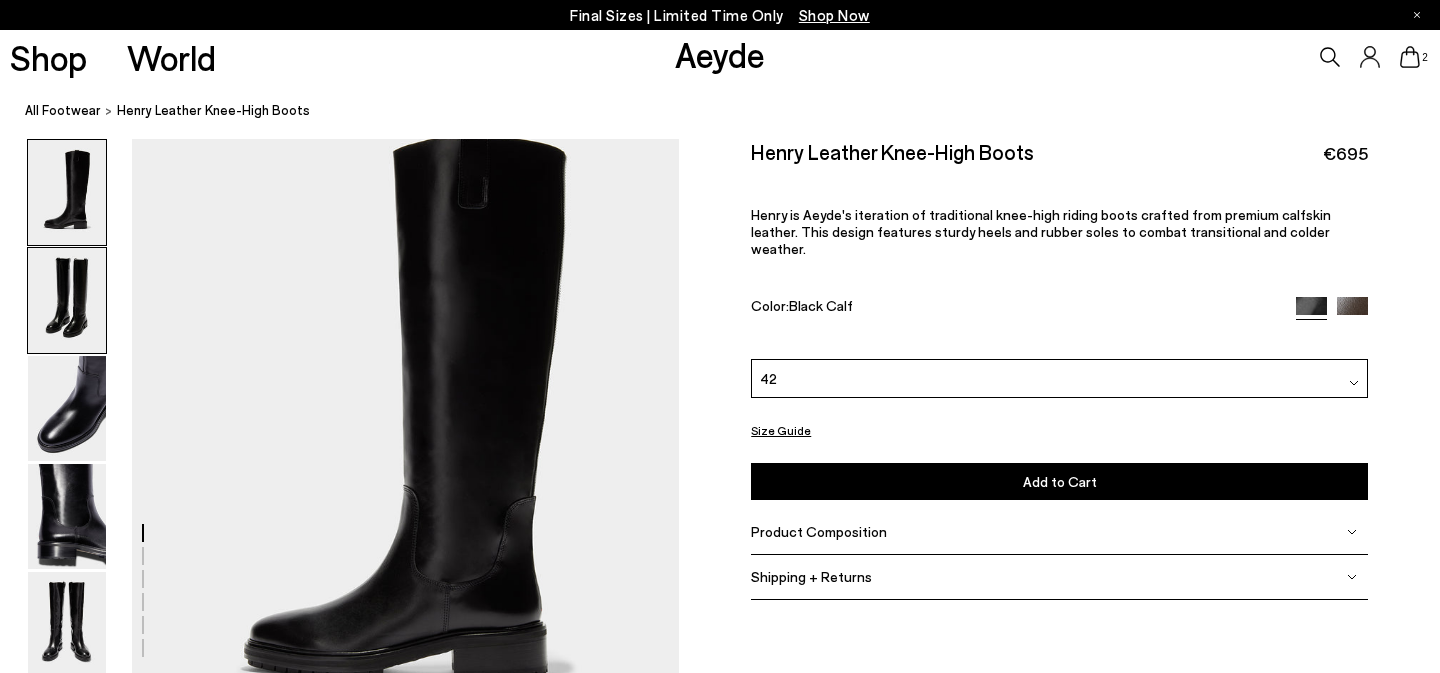 click at bounding box center (67, 300) 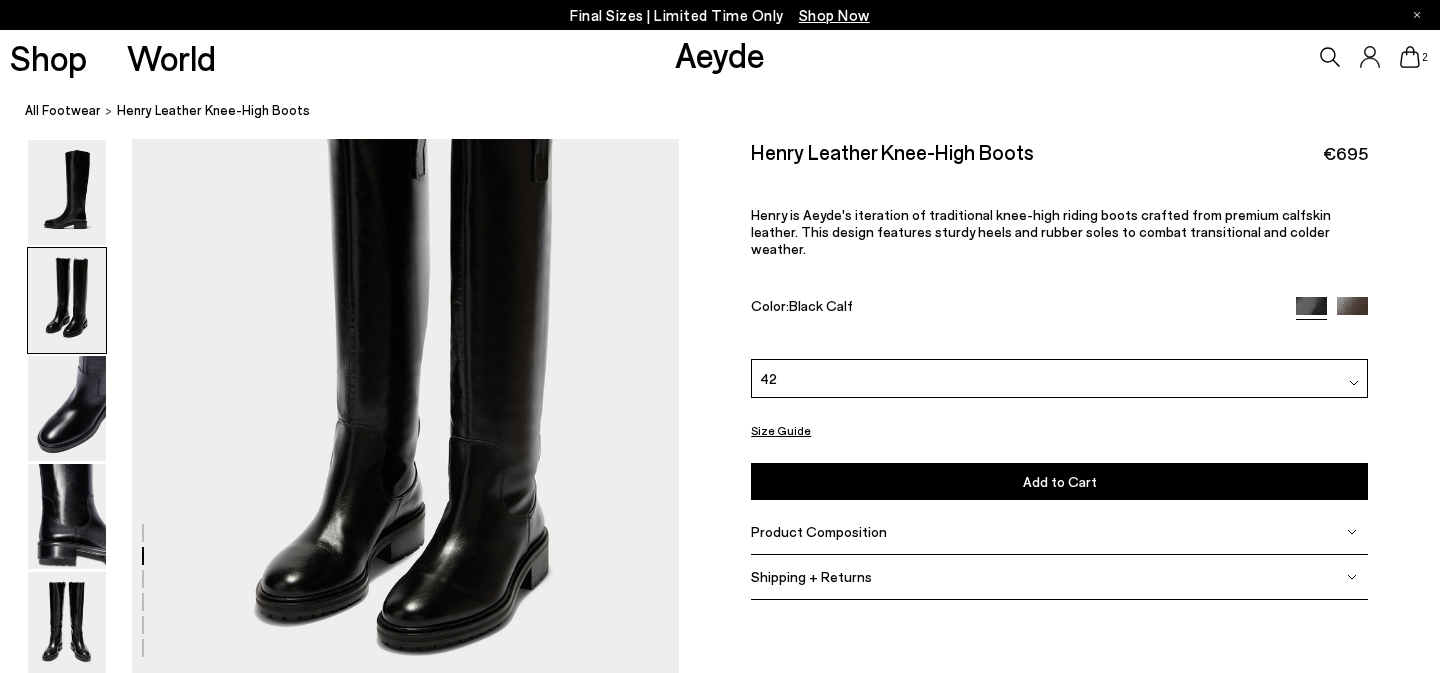 scroll, scrollTop: 644, scrollLeft: 0, axis: vertical 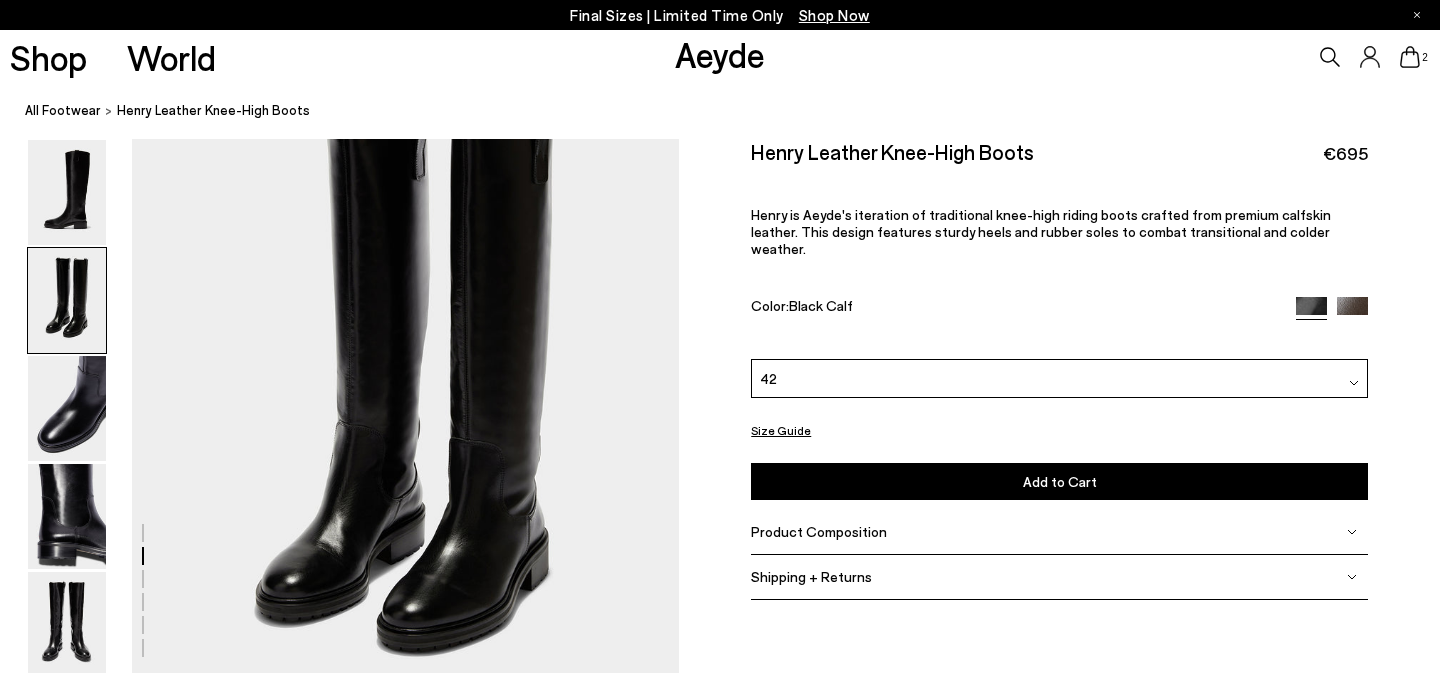 click at bounding box center [339, 1593] 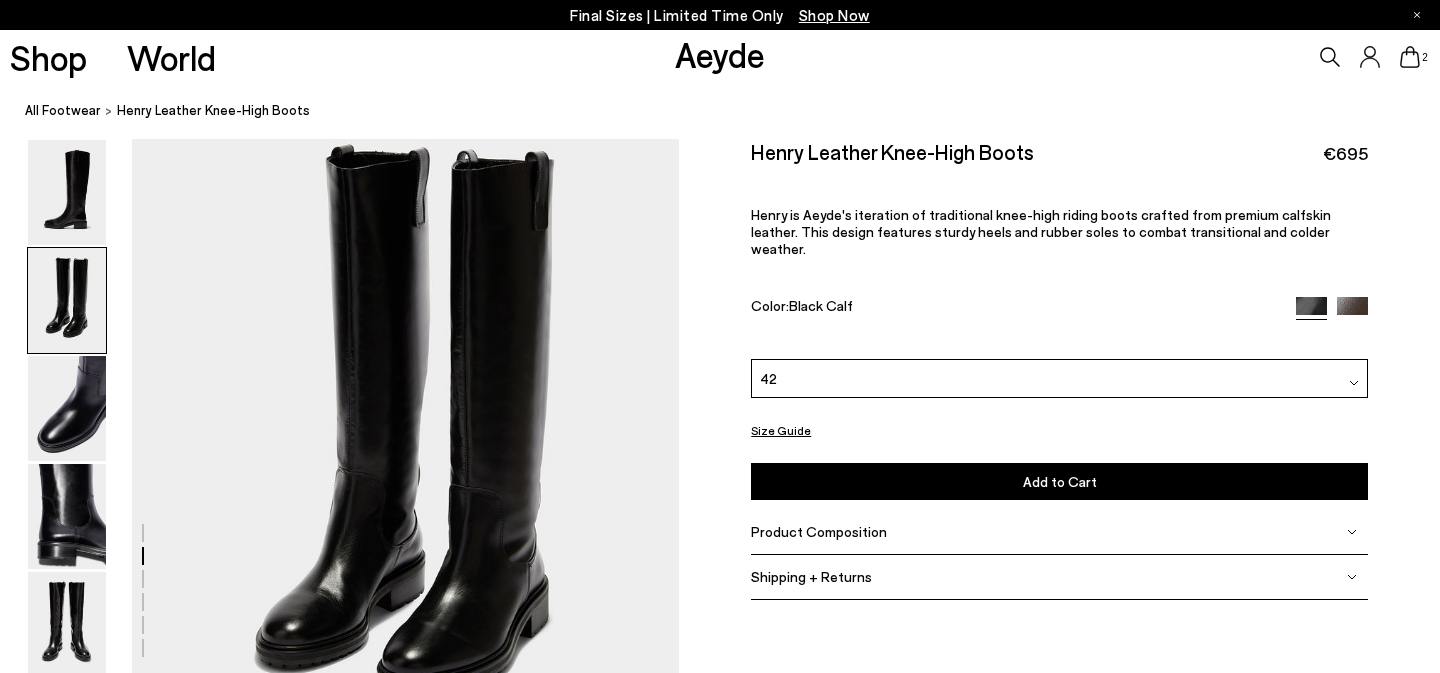 scroll, scrollTop: 589, scrollLeft: 0, axis: vertical 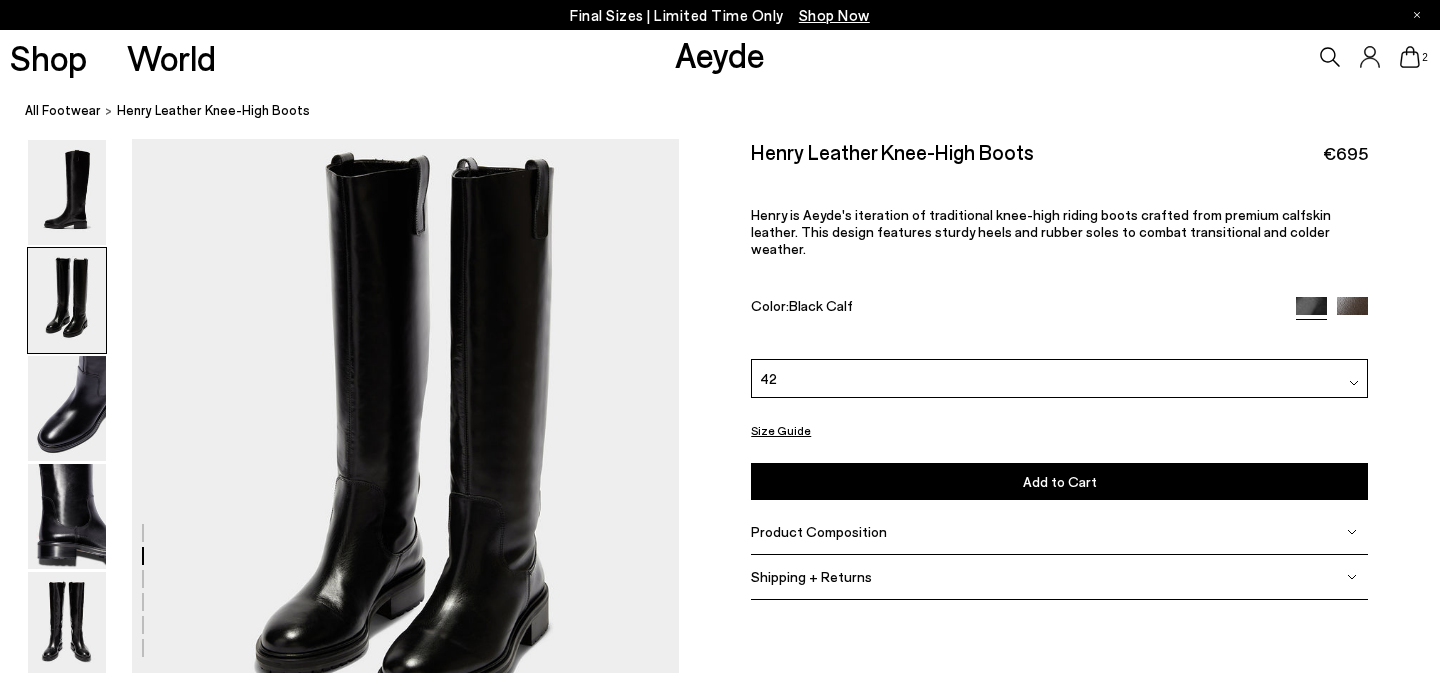 click at bounding box center [339, 1648] 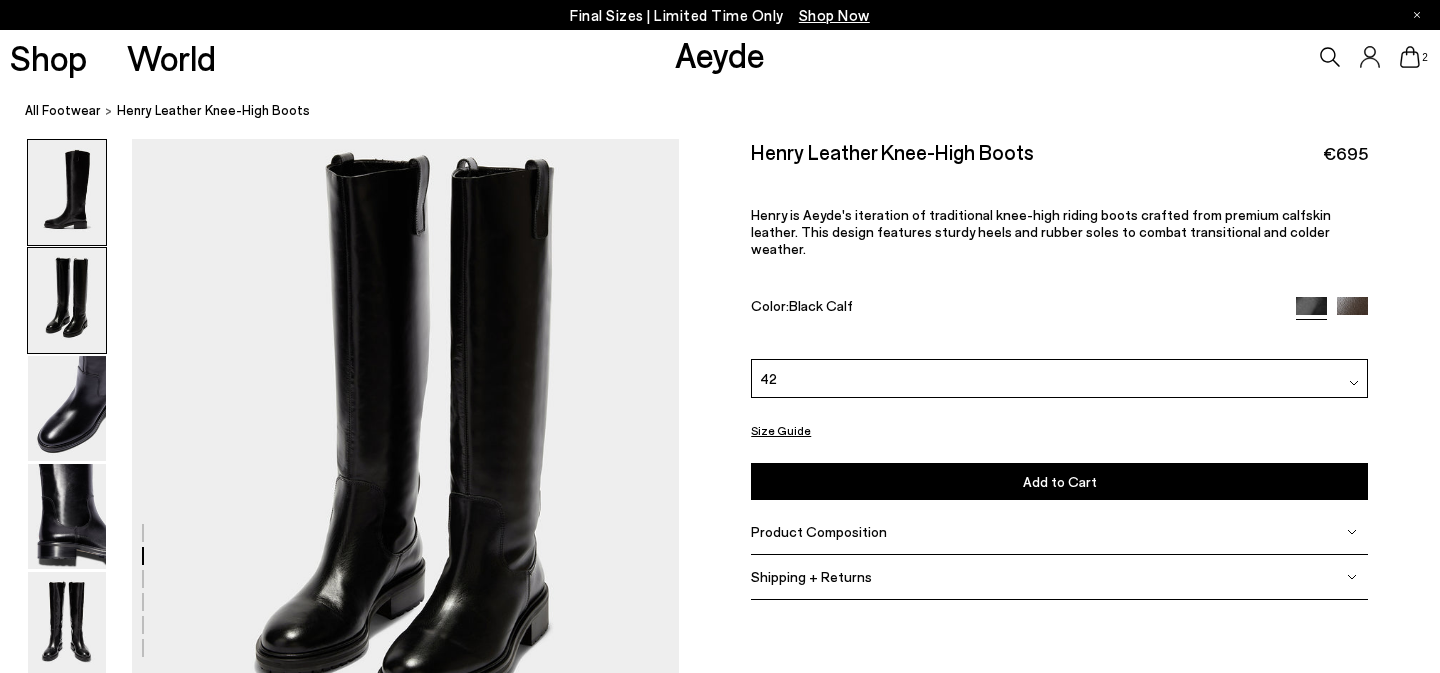 click at bounding box center (67, 192) 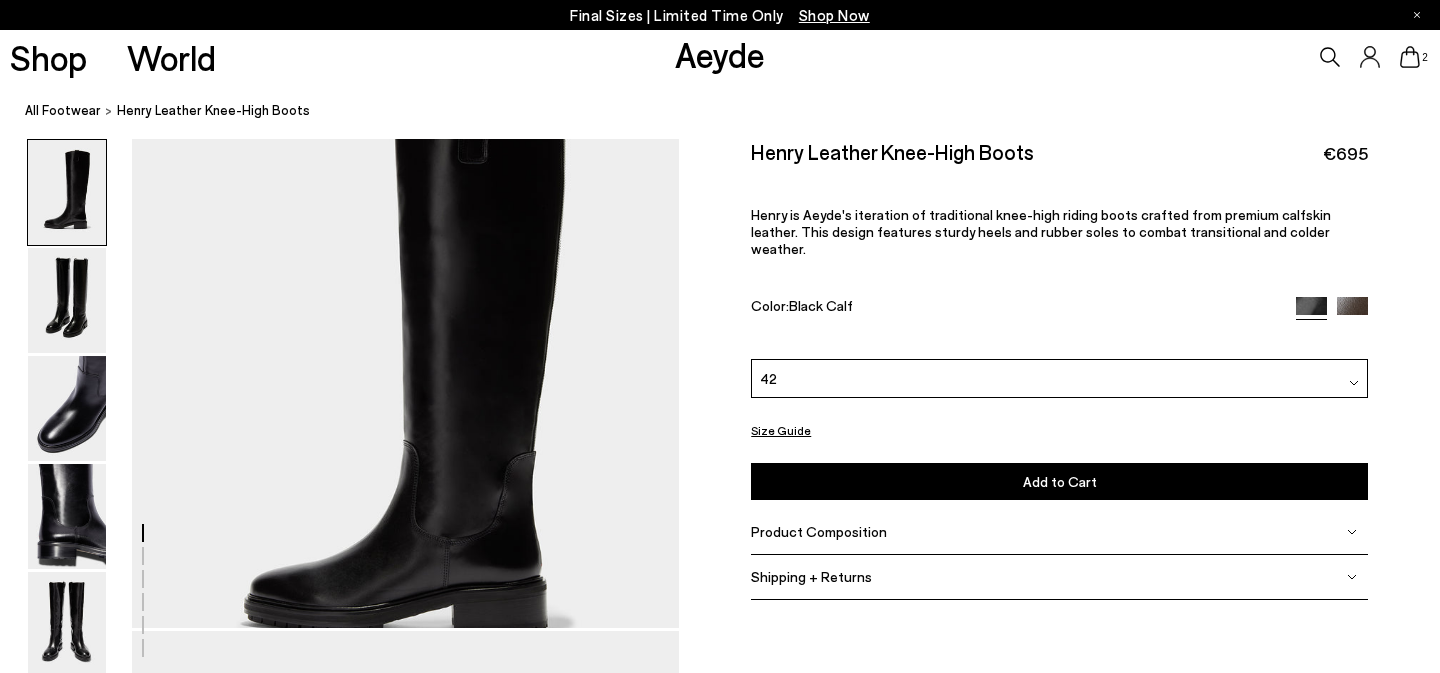 scroll, scrollTop: 52, scrollLeft: 0, axis: vertical 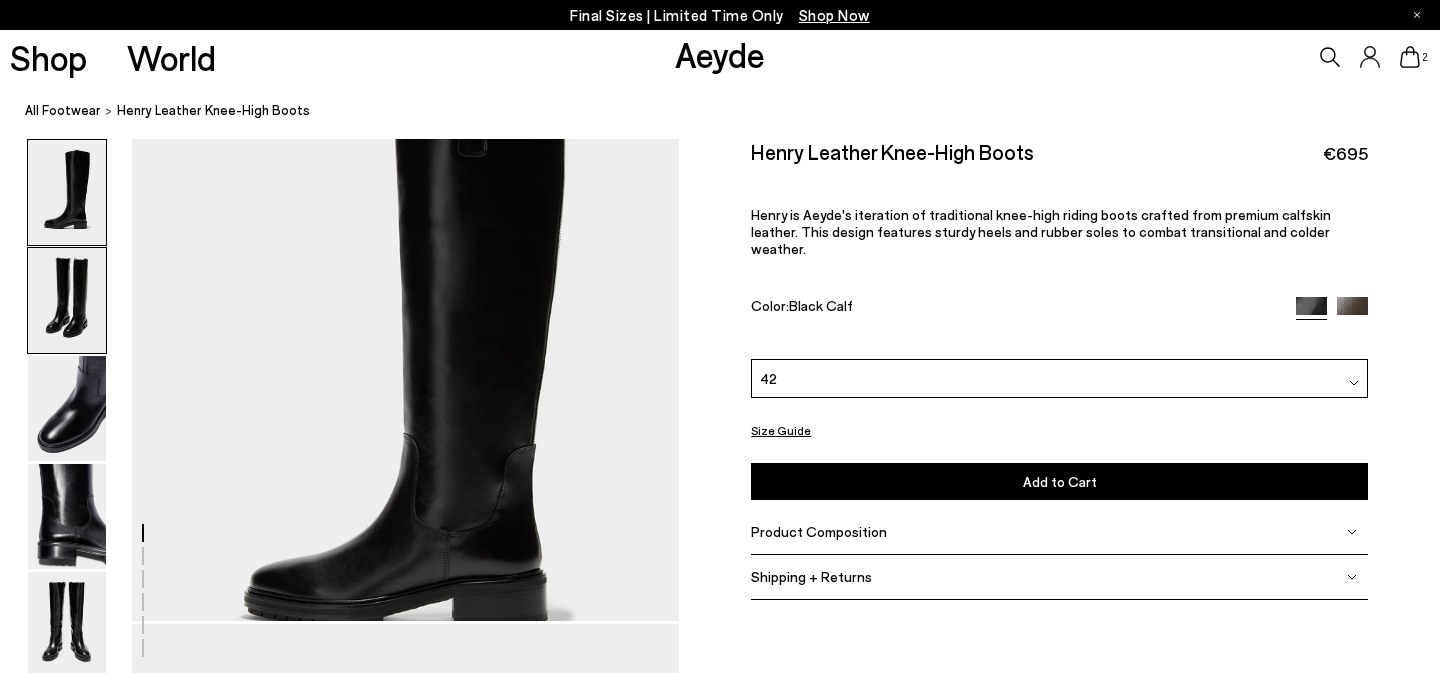 click at bounding box center [67, 300] 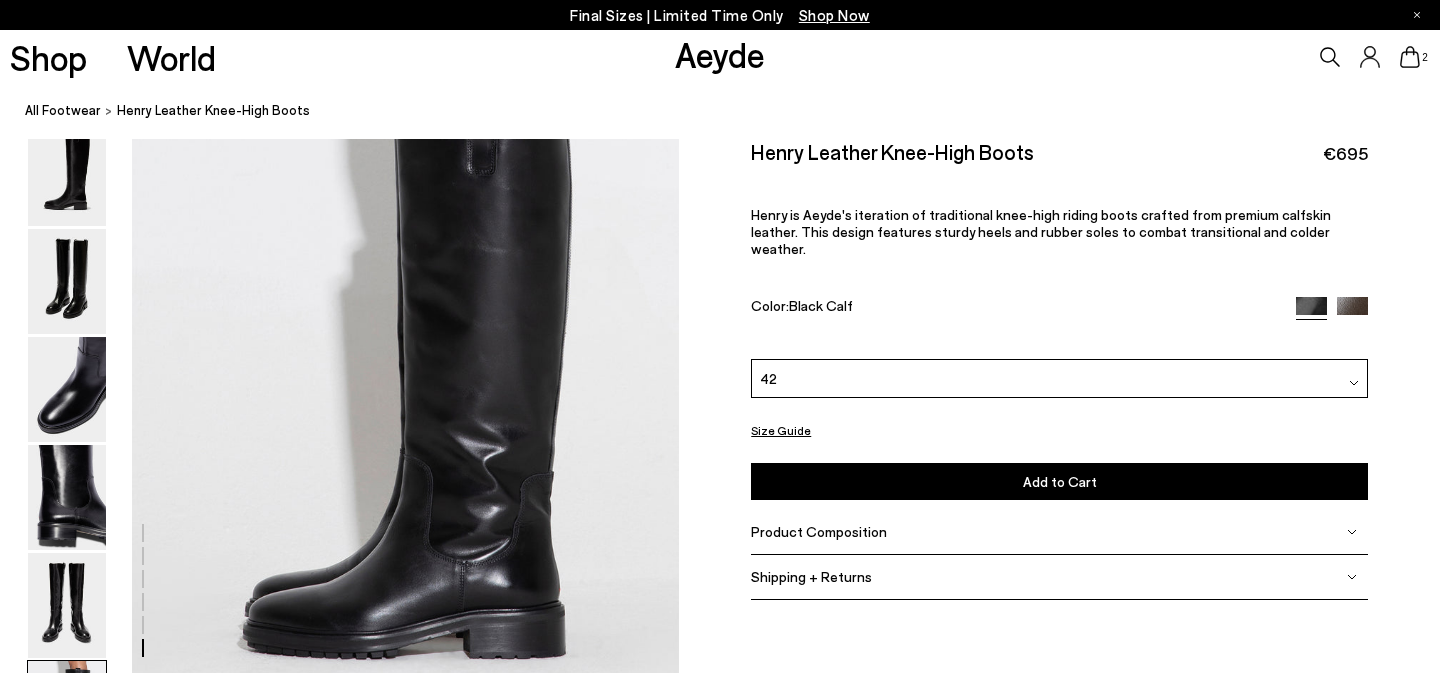 scroll, scrollTop: 3567, scrollLeft: 0, axis: vertical 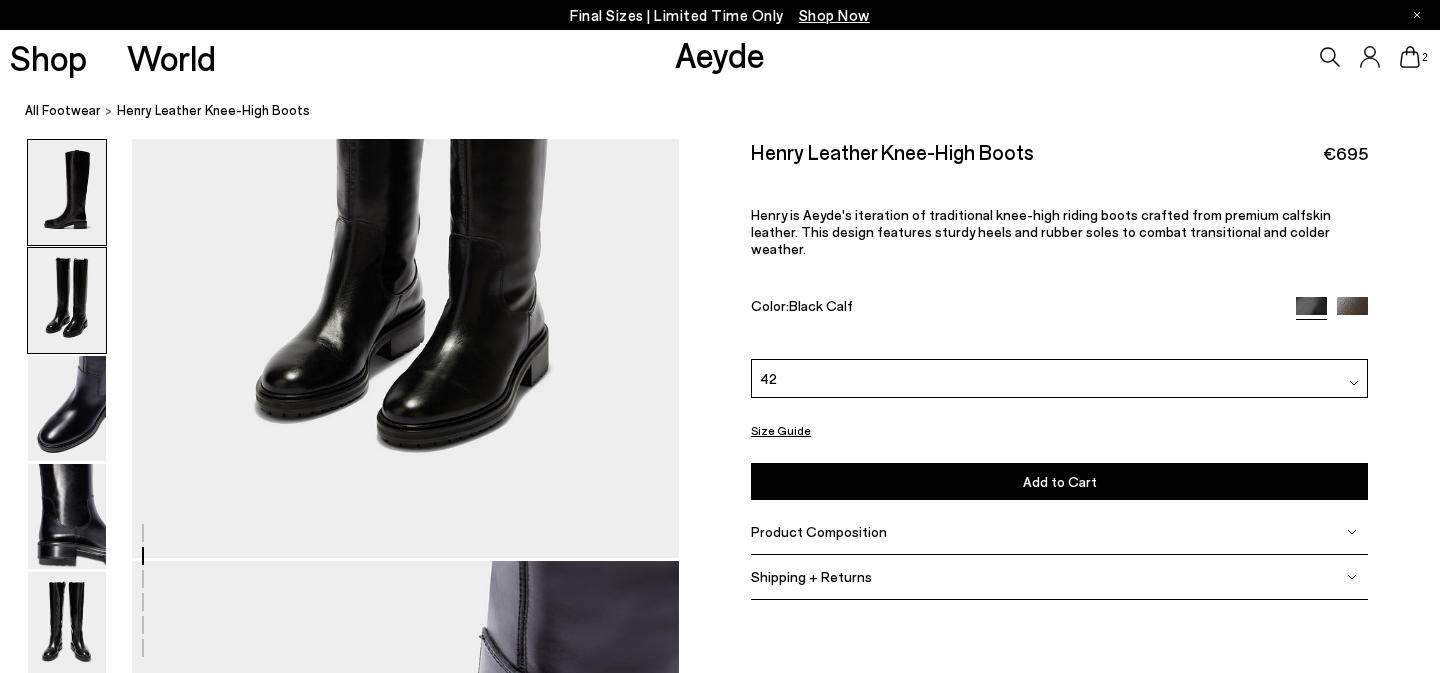 click at bounding box center [67, 192] 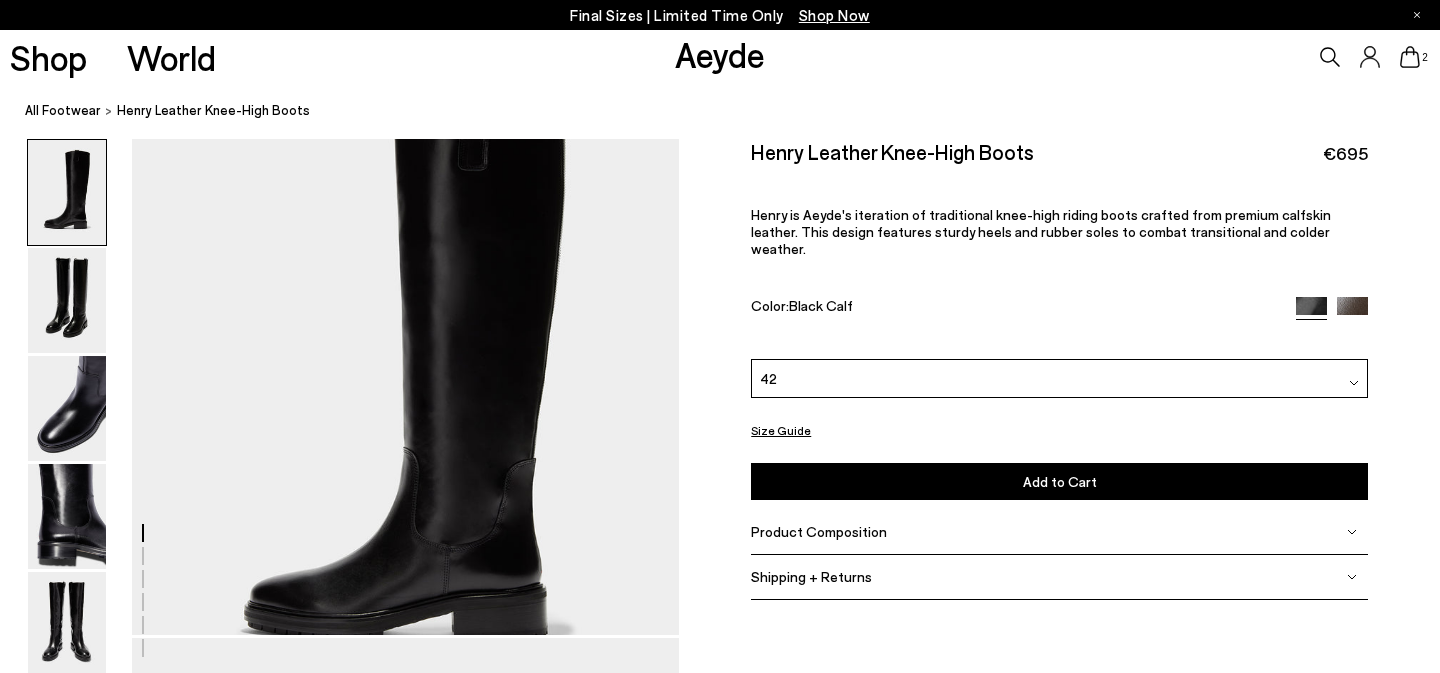 scroll, scrollTop: 0, scrollLeft: 0, axis: both 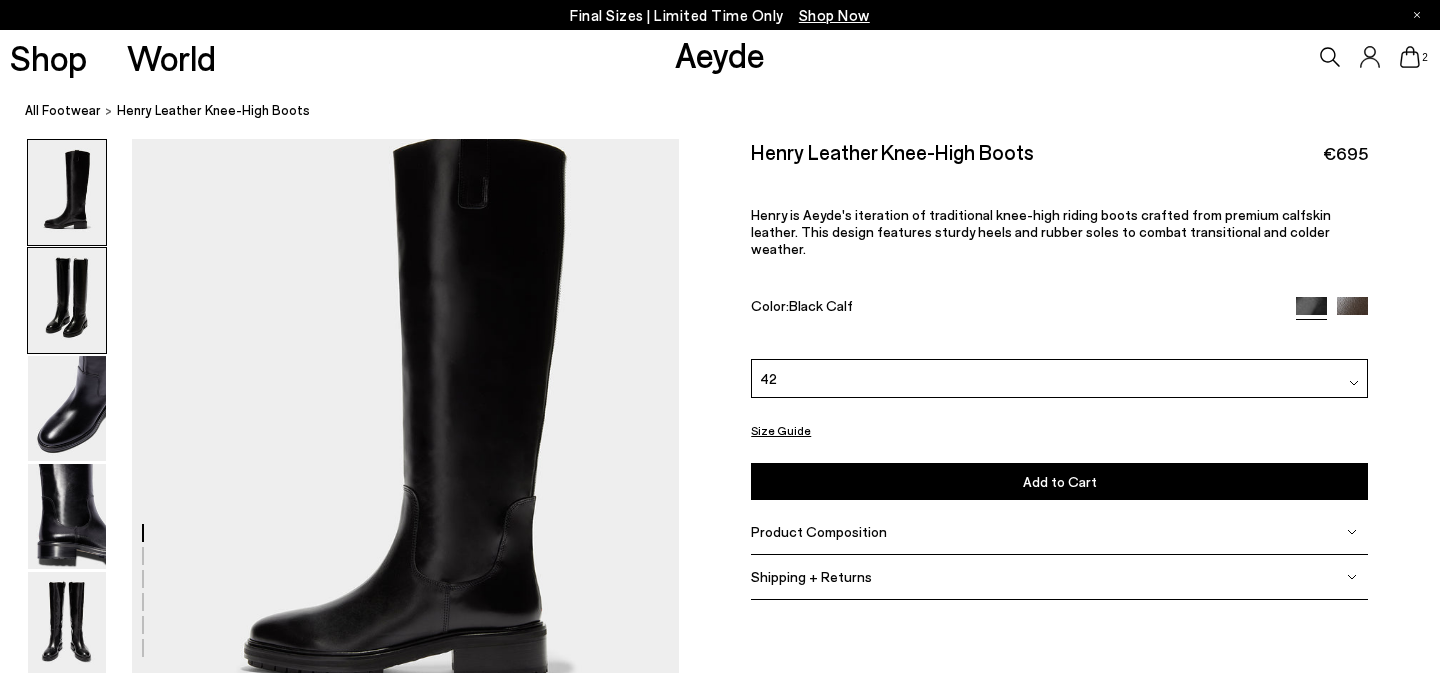 click at bounding box center [67, 300] 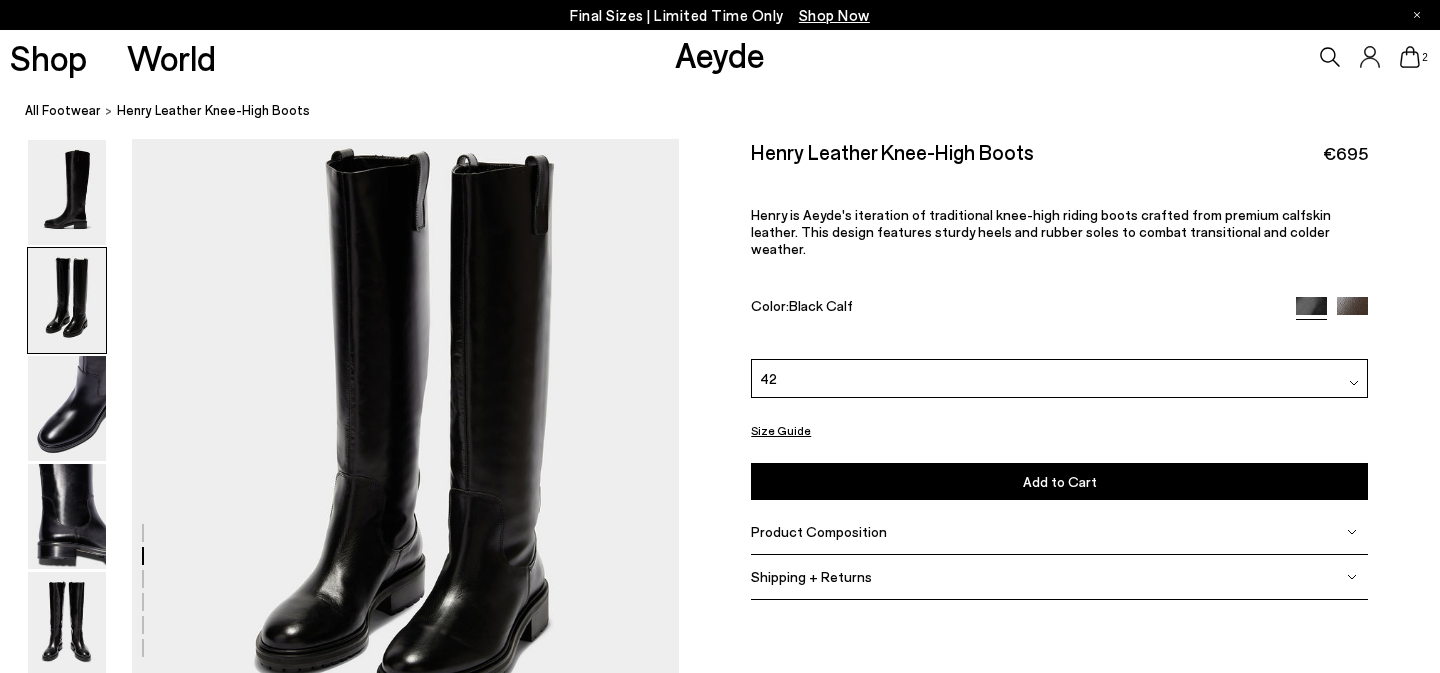 scroll, scrollTop: 612, scrollLeft: 0, axis: vertical 